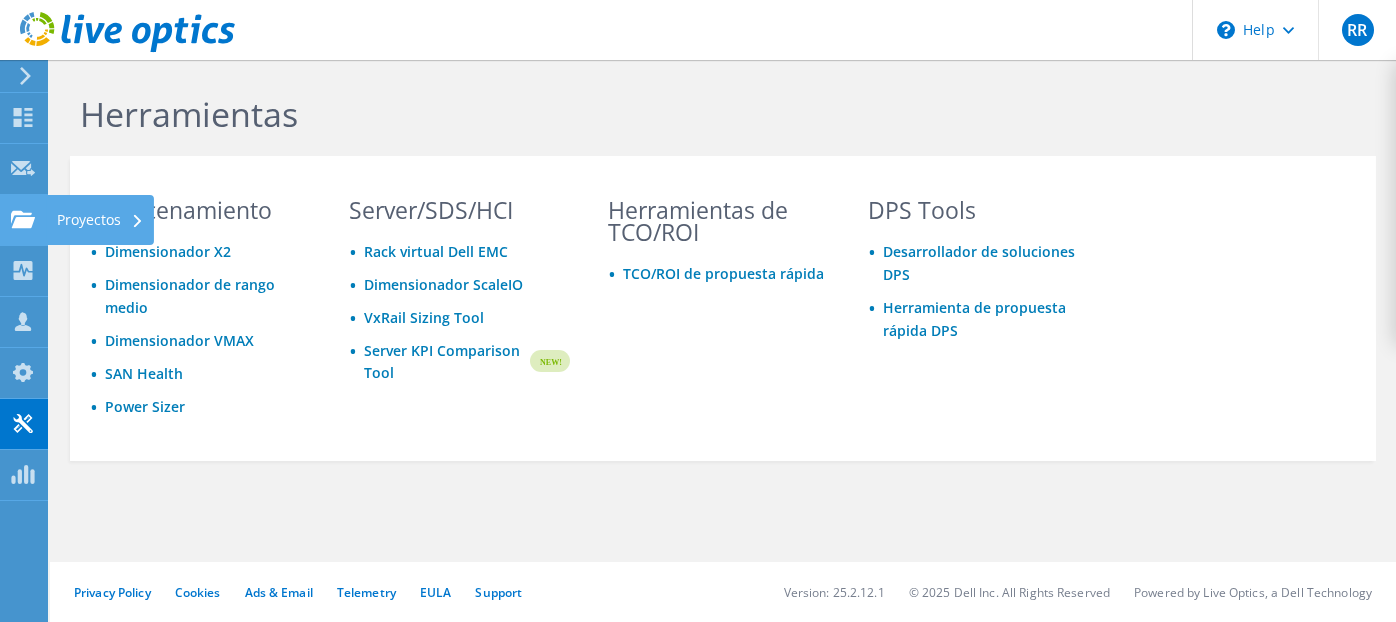 scroll, scrollTop: 0, scrollLeft: 0, axis: both 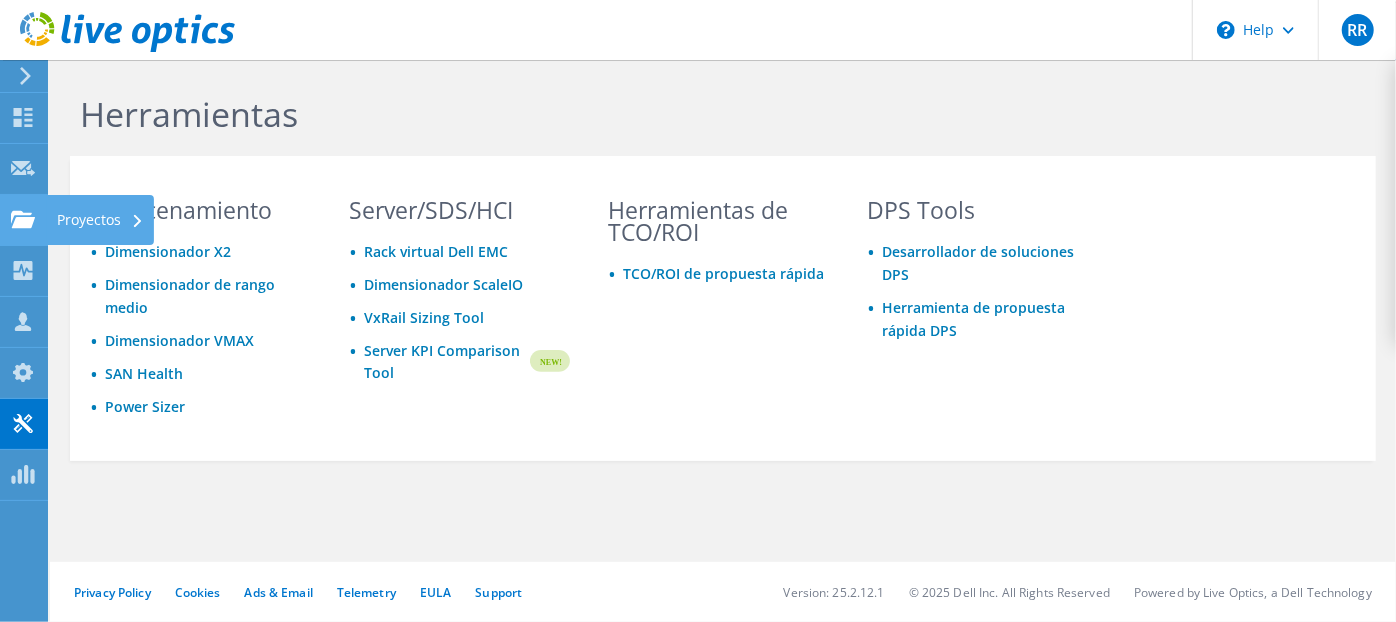 click on "Proyectos" at bounding box center (-66, 220) 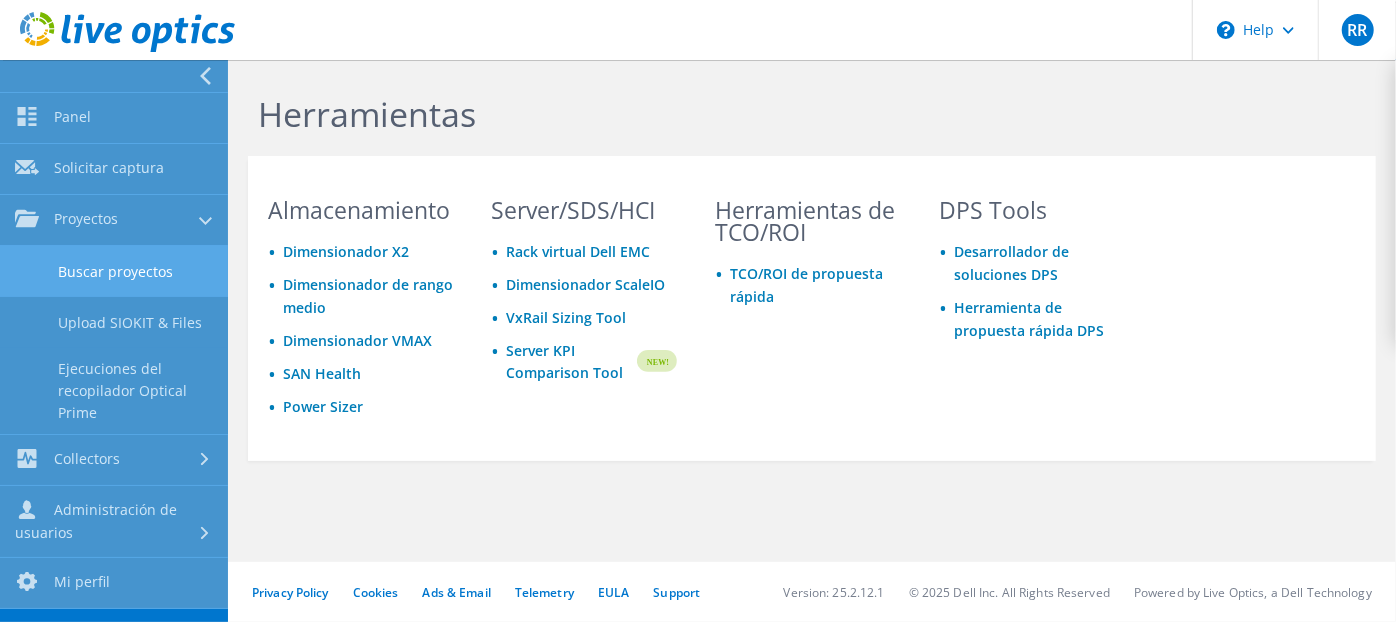 click on "Buscar proyectos" at bounding box center [114, 271] 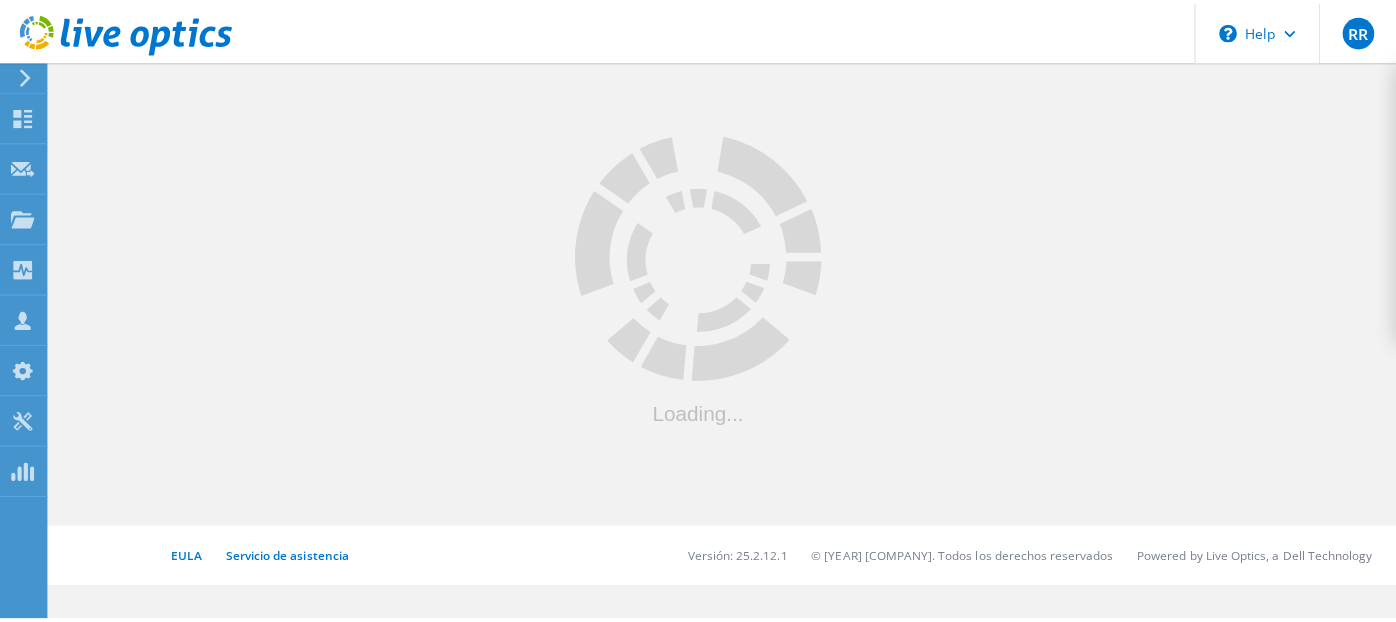 scroll, scrollTop: 0, scrollLeft: 0, axis: both 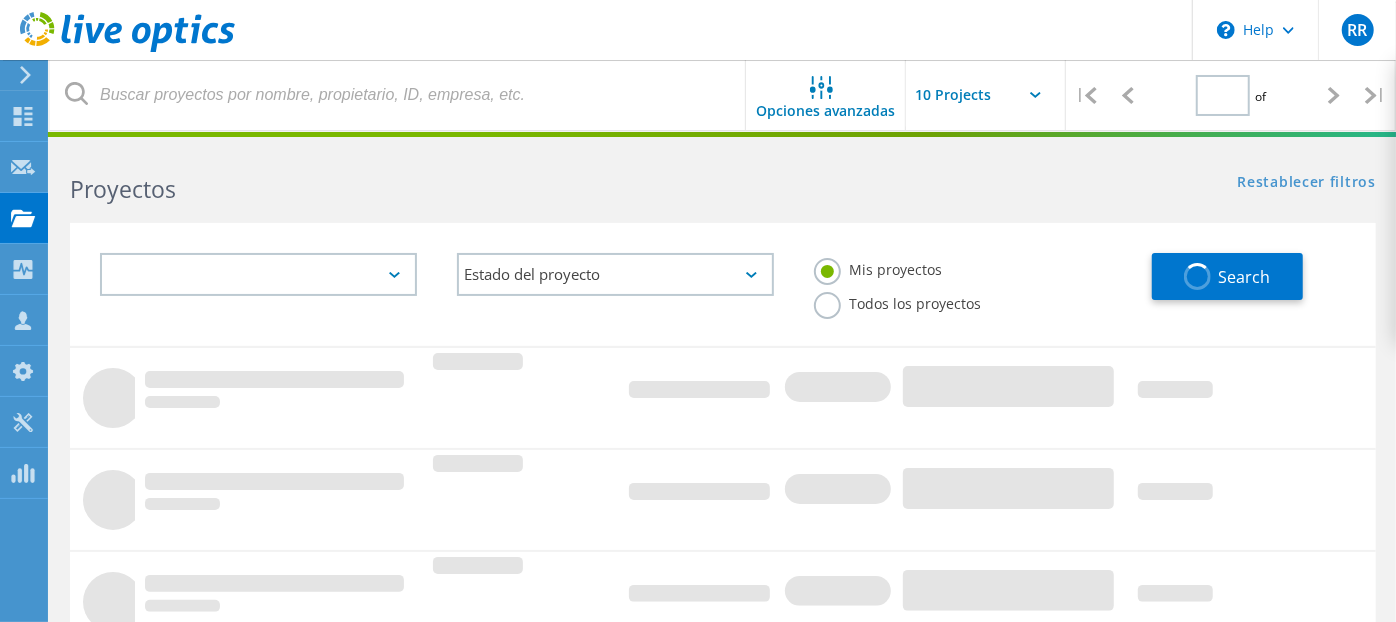 type on "1" 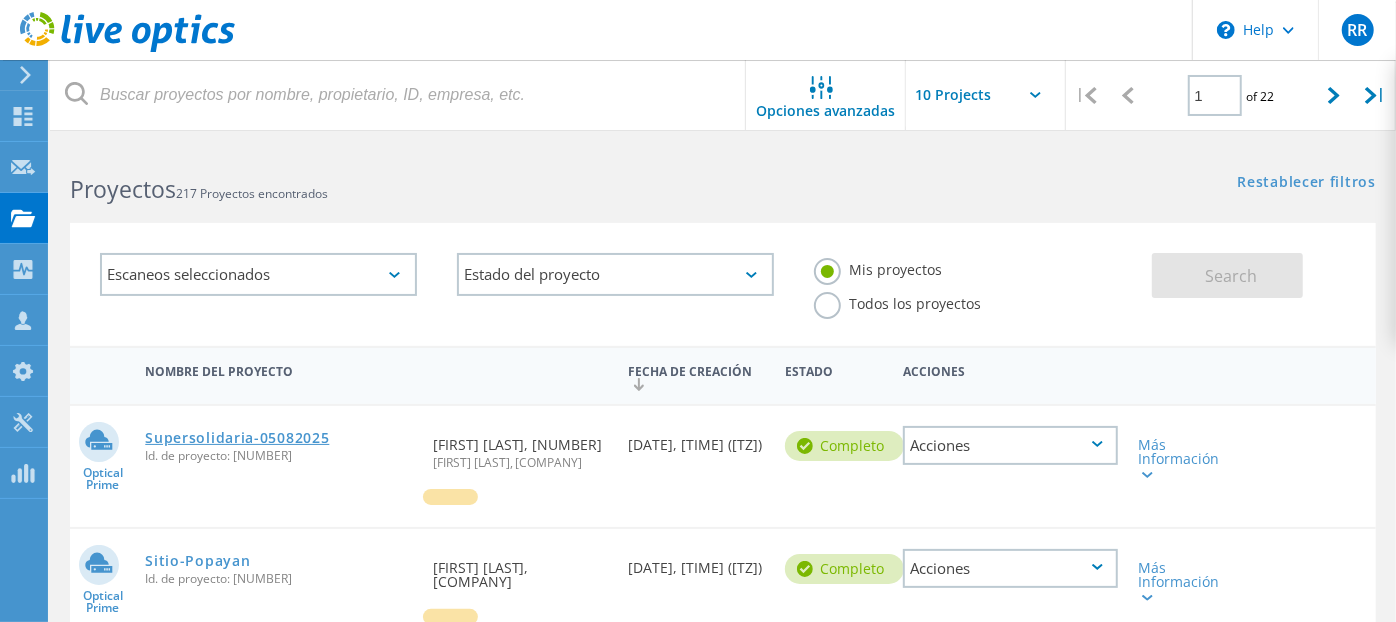click on "Supersolidaria-05082025" 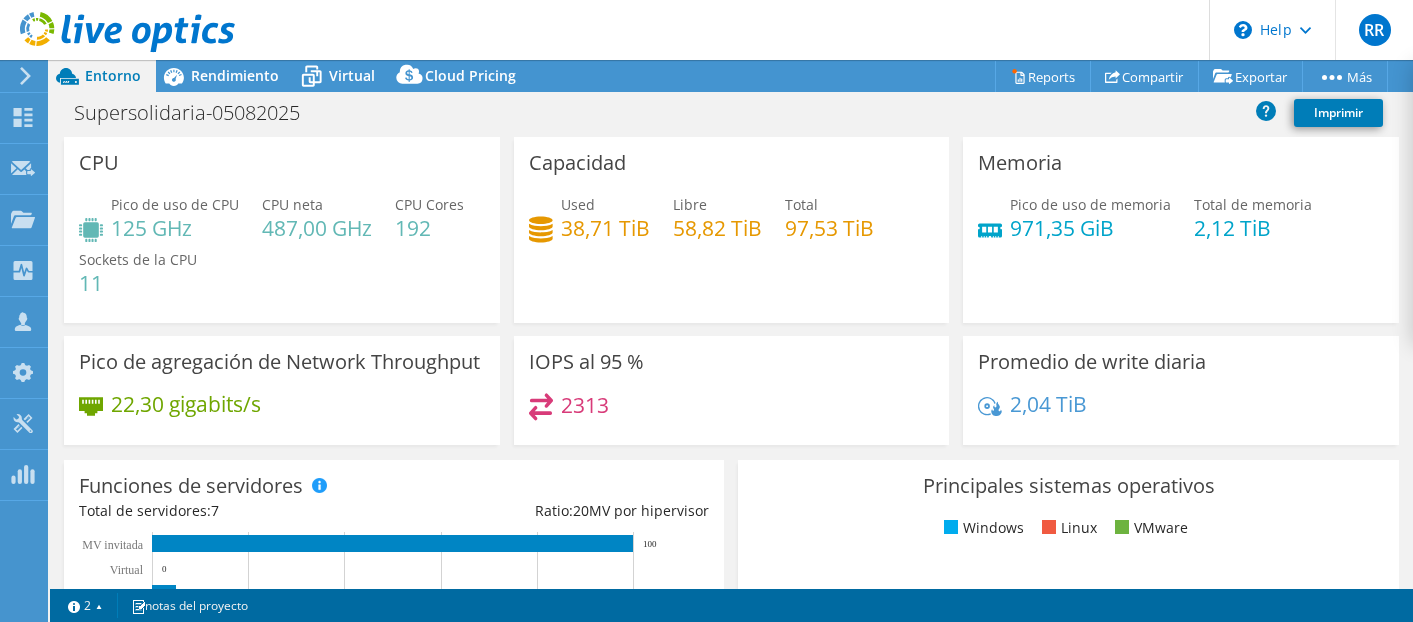select on "USD" 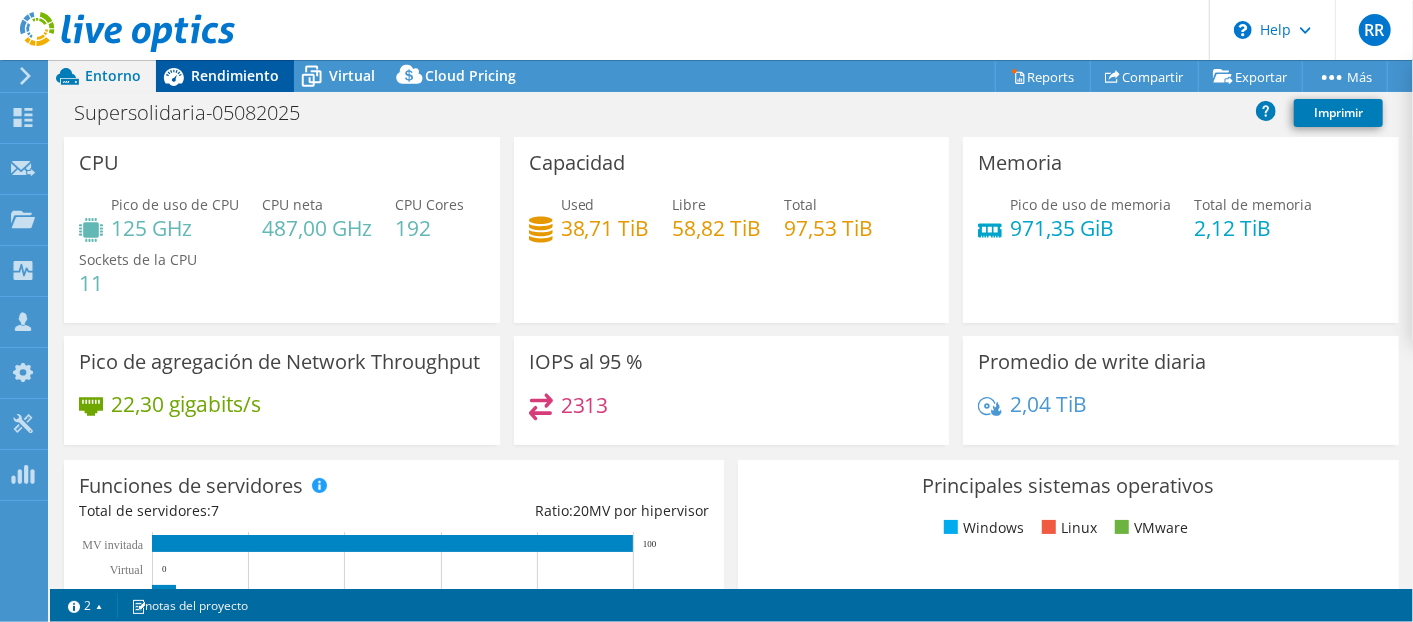 click on "Rendimiento" at bounding box center (235, 75) 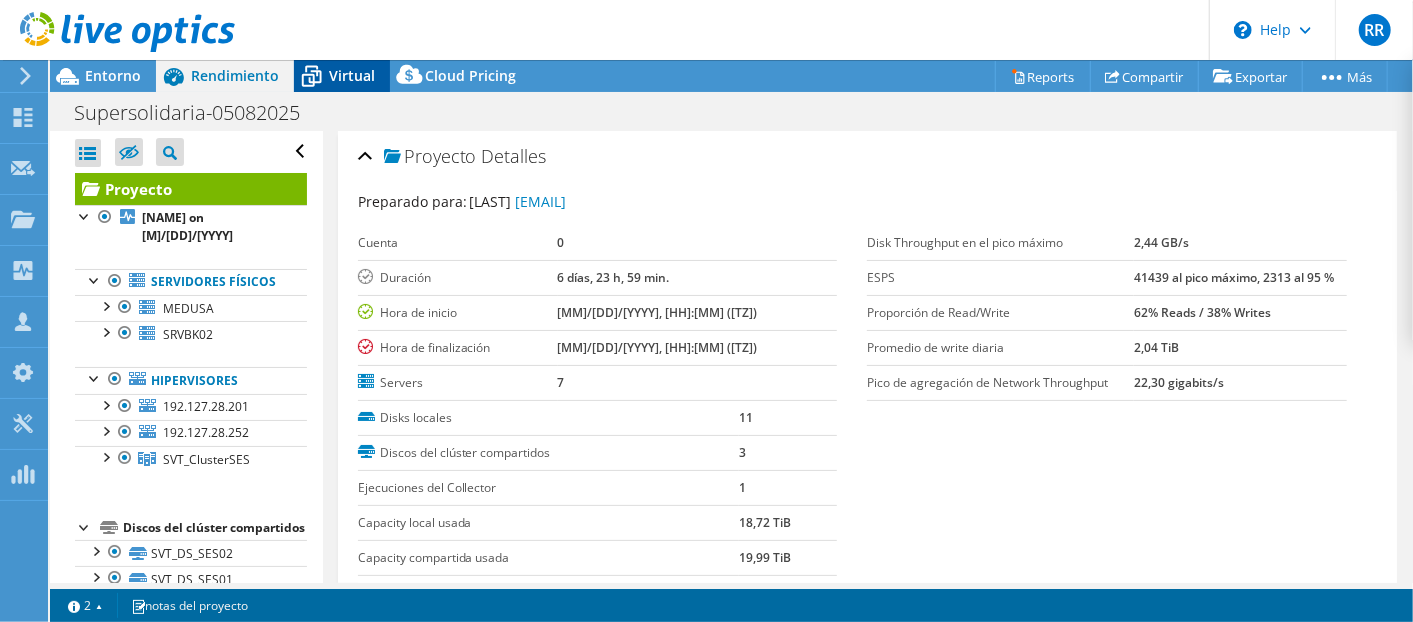 click on "Virtual" at bounding box center [352, 75] 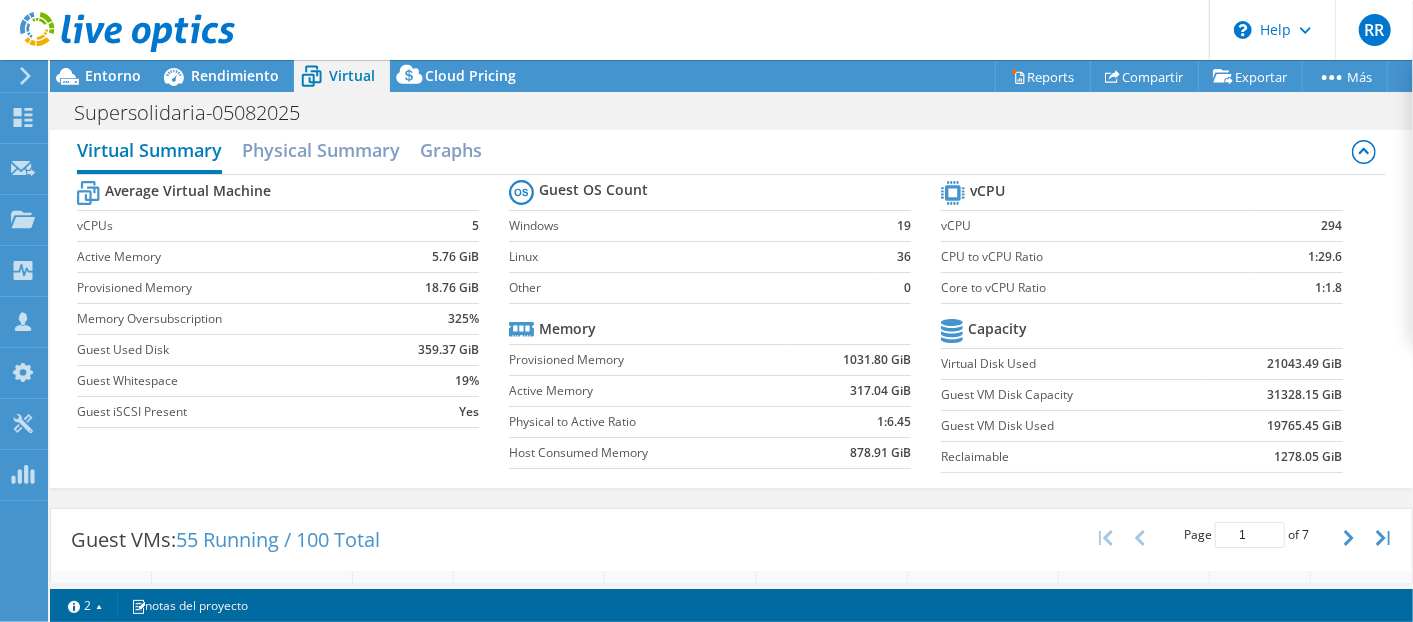 scroll, scrollTop: 0, scrollLeft: 0, axis: both 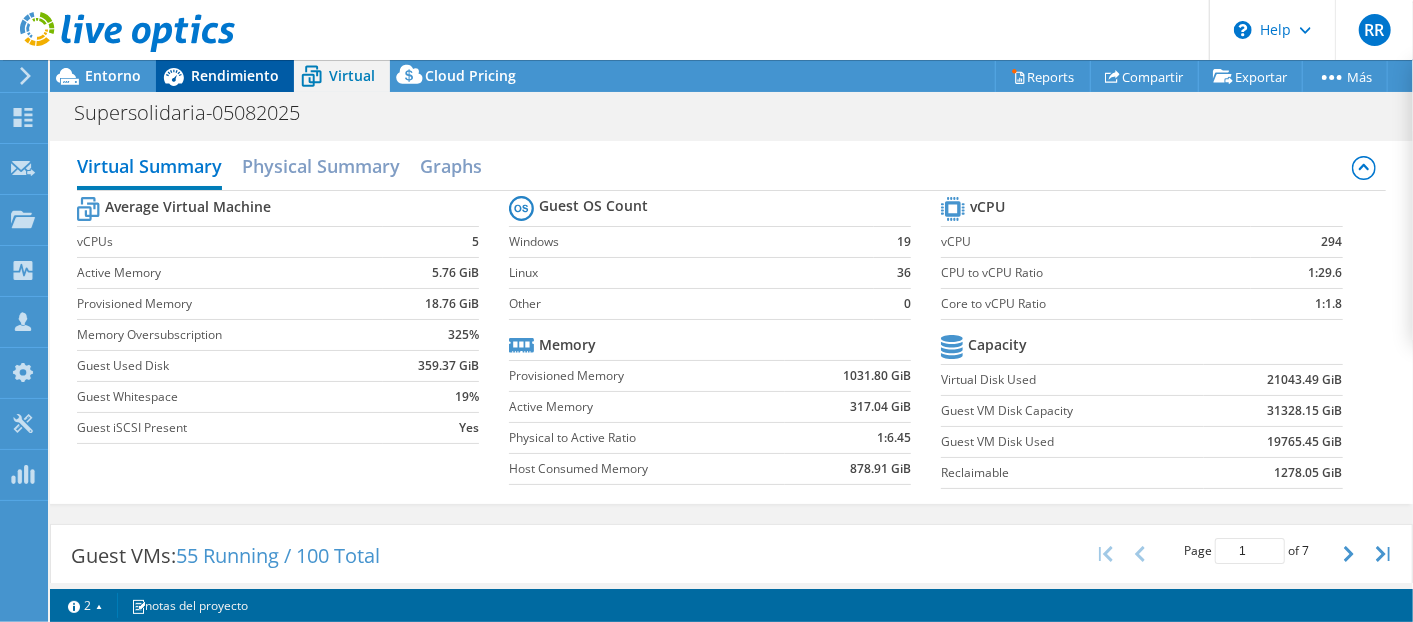 click on "Rendimiento" at bounding box center [235, 75] 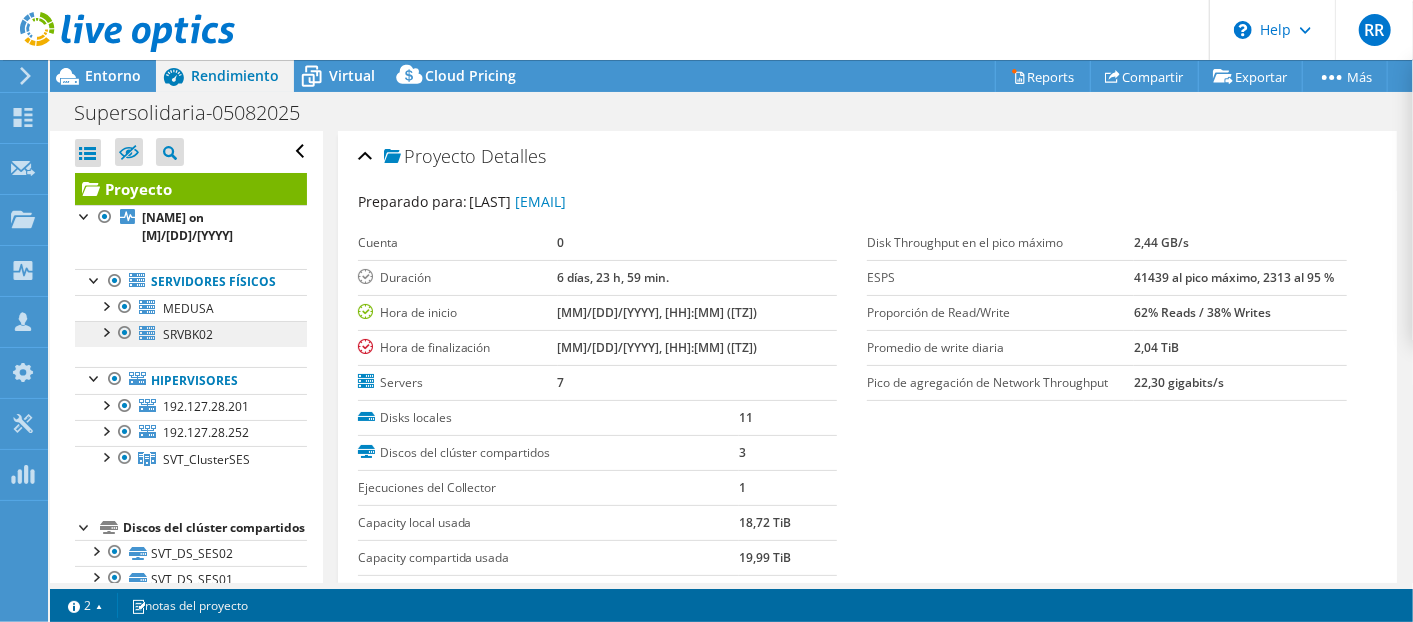 scroll, scrollTop: 98, scrollLeft: 0, axis: vertical 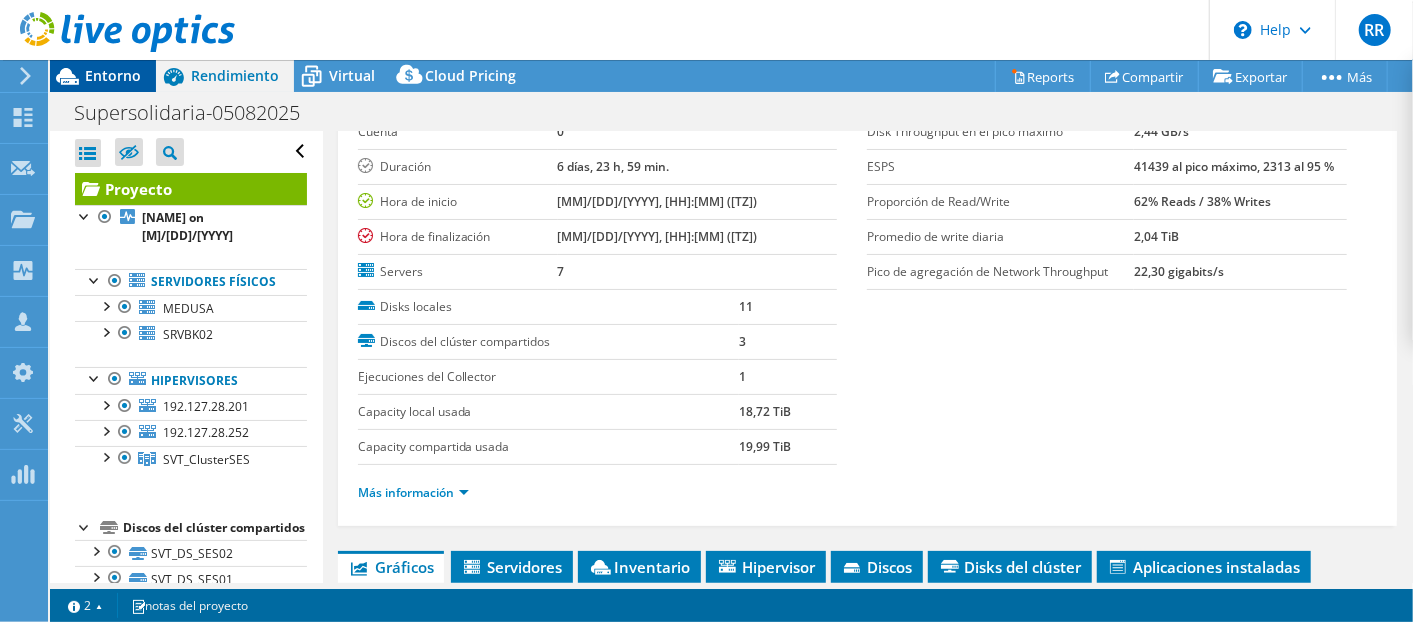 click on "Entorno" at bounding box center [103, 76] 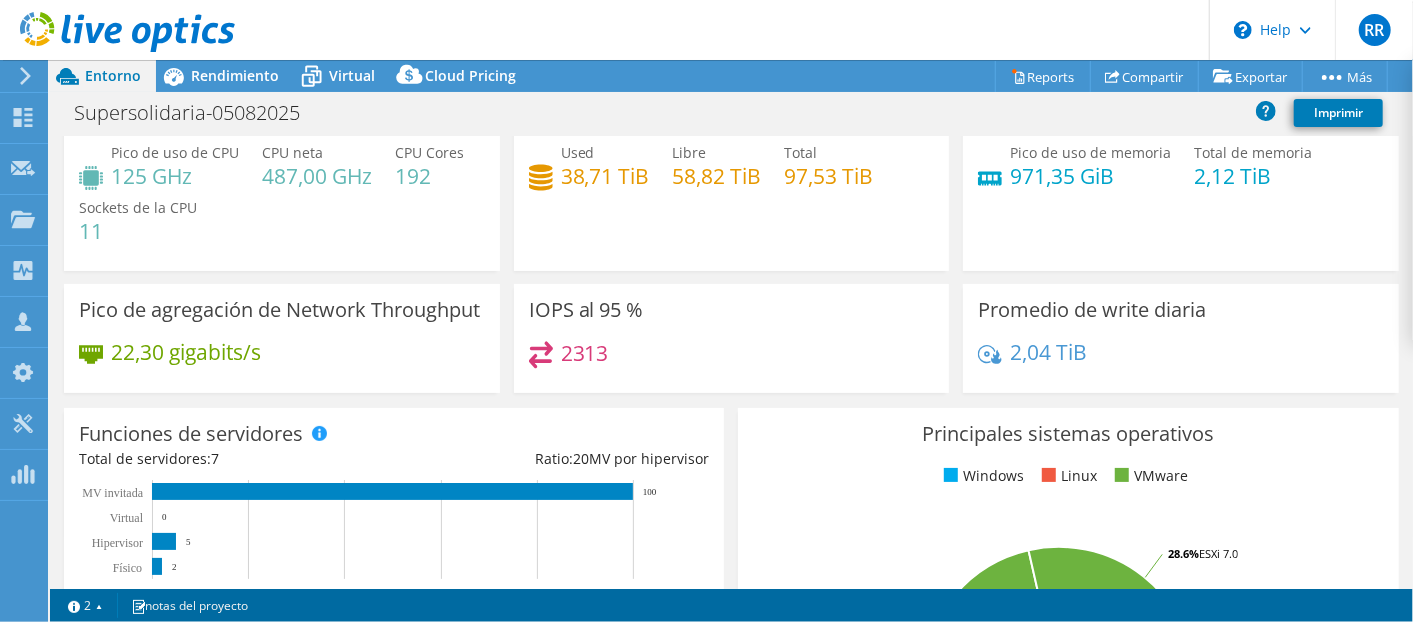 scroll, scrollTop: 0, scrollLeft: 0, axis: both 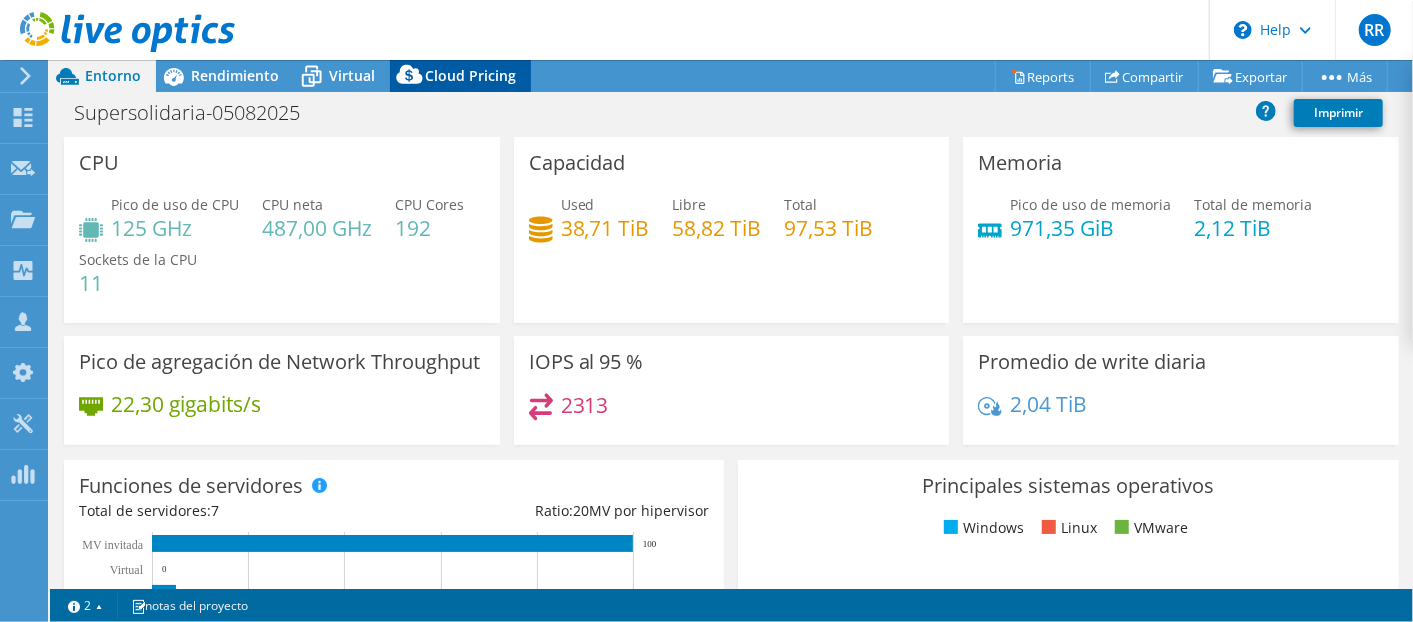 click on "Cloud Pricing" at bounding box center (470, 75) 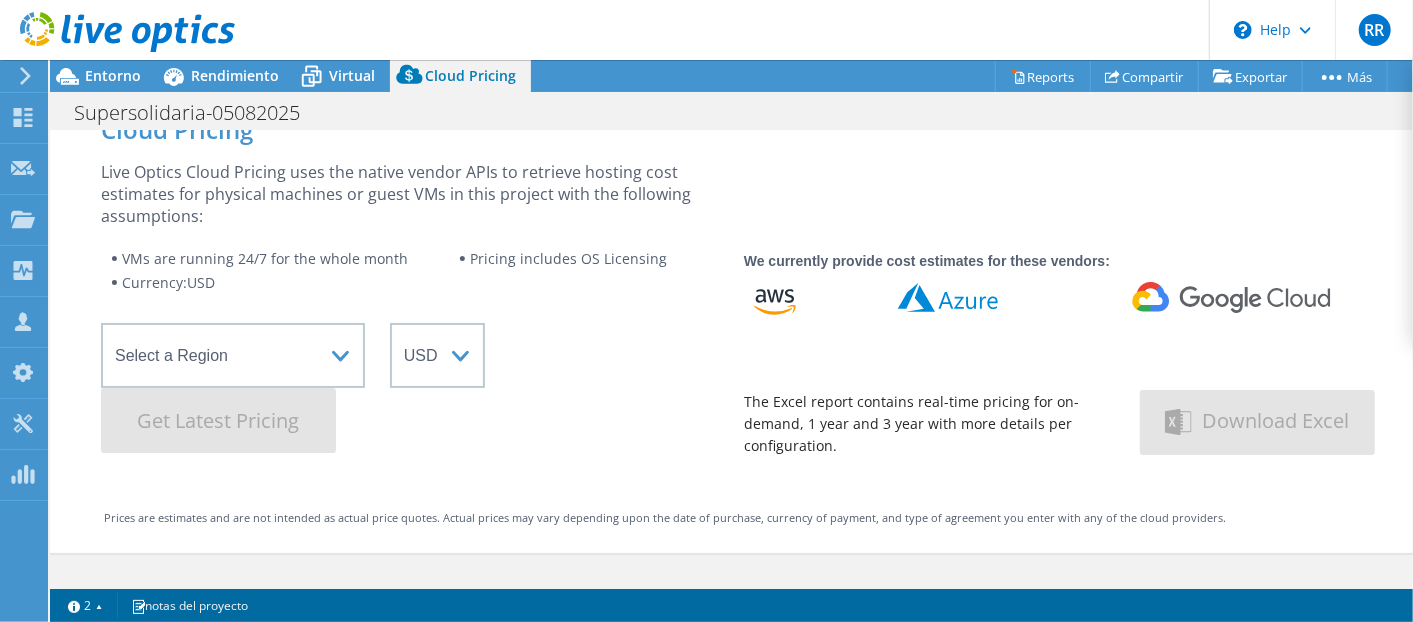 scroll, scrollTop: 0, scrollLeft: 0, axis: both 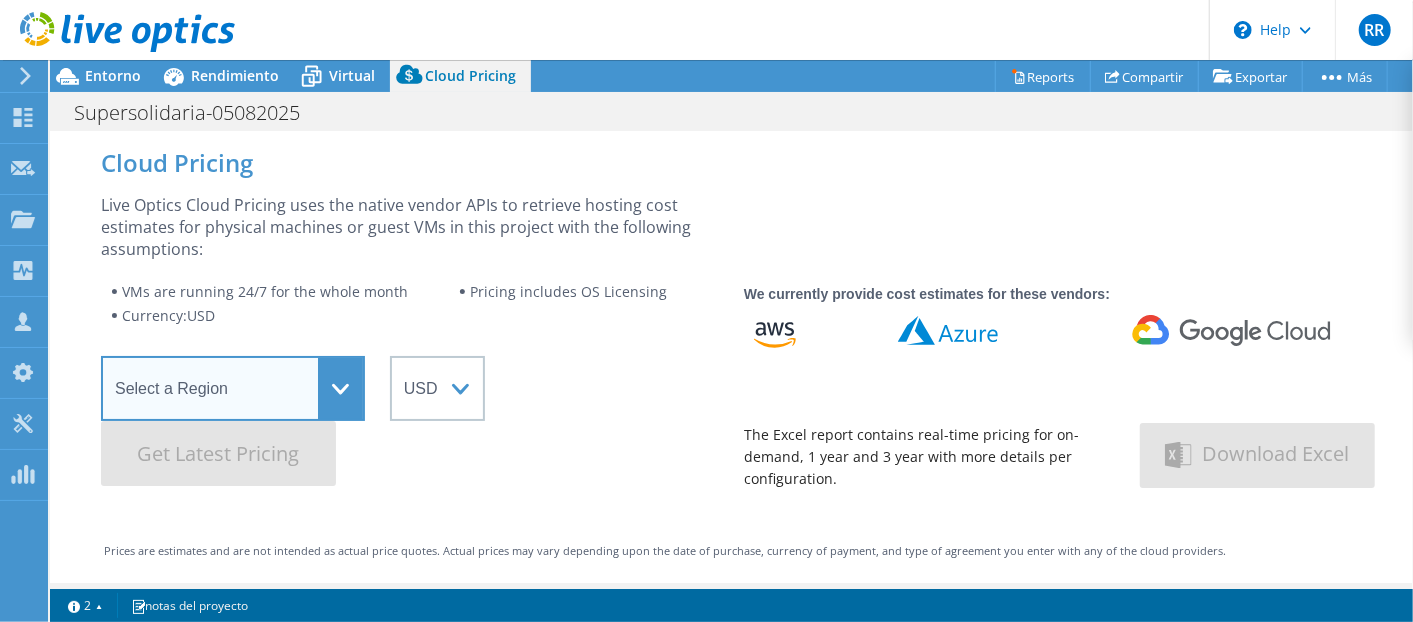 click on "Select a Region Asia Pacific (Hong Kong) Asia Pacific (Mumbai) Asia Pacific (Seoul) Asia Pacific (Singapore) Asia Pacific (Tokyo) Australia Canada Europe (Frankfurt) Europe (London) South America (Sao Paulo) US East (Virginia) US West (California)" at bounding box center [233, 388] 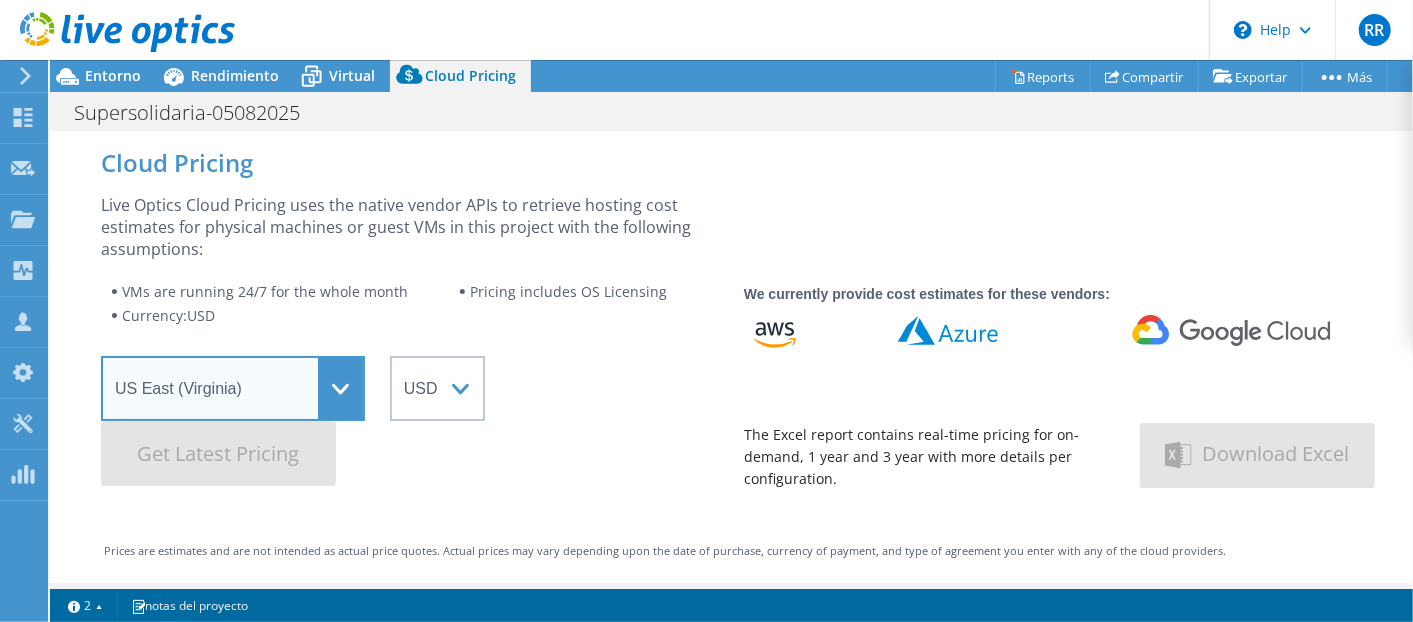 click on "Select a Region Asia Pacific (Hong Kong) Asia Pacific (Mumbai) Asia Pacific (Seoul) Asia Pacific (Singapore) Asia Pacific (Tokyo) Australia Canada Europe (Frankfurt) Europe (London) South America (Sao Paulo) US East (Virginia) US West (California)" at bounding box center [233, 388] 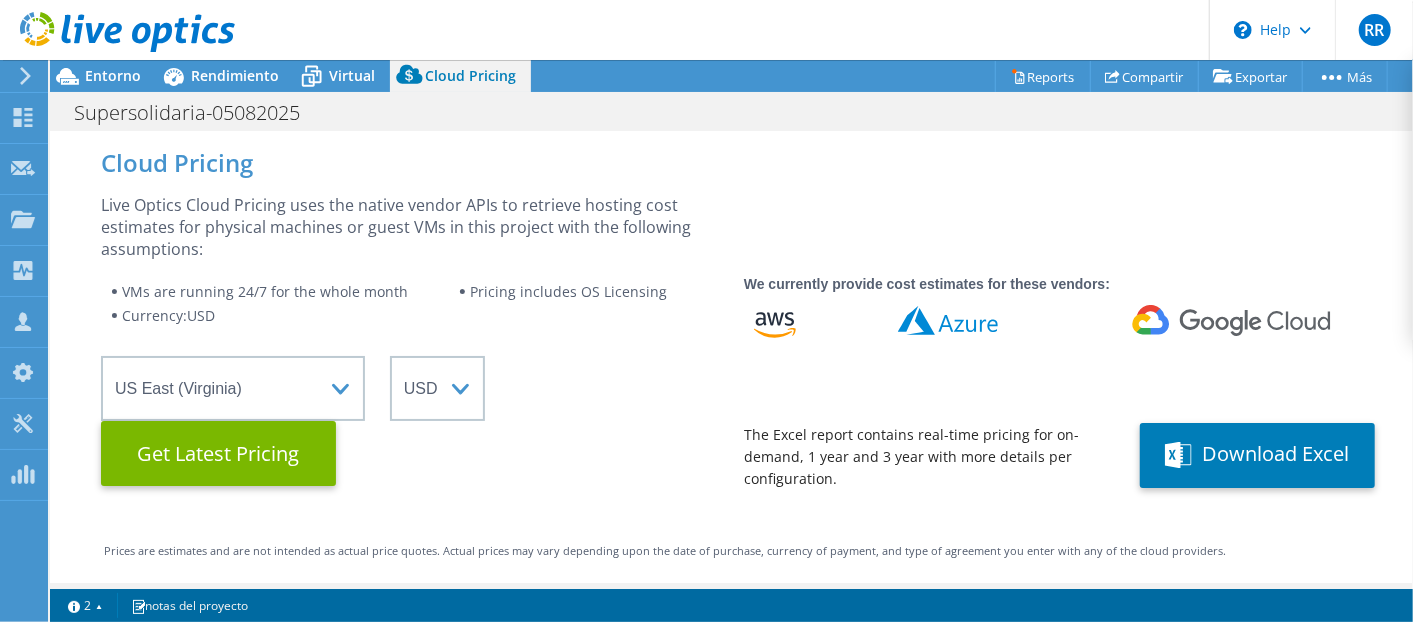 click on "Live Optics Cloud Pricing uses the native vendor APIs to retrieve hosting cost estimates for physical machines or guest VMs in this project with the following assumptions: VMs are running 24/7 for the whole month Pricing includes OS Licensing Currency:  USD Select a Region Asia Pacific (Hong Kong) Asia Pacific (Mumbai) Asia Pacific (Seoul) Asia Pacific (Singapore) Asia Pacific (Tokyo) Australia Canada Europe (Frankfurt) Europe (London) South America (Sao Paulo) US East (Virginia) US West (California) ARS AUD BRL CAD CHF CLP CNY DKK EUR GBP HKD HUF INR JPY MXN MYR NOK NZD PEN SEK SGD THB USD UYU ZAR Get Latest Pricing" at bounding box center [410, 340] 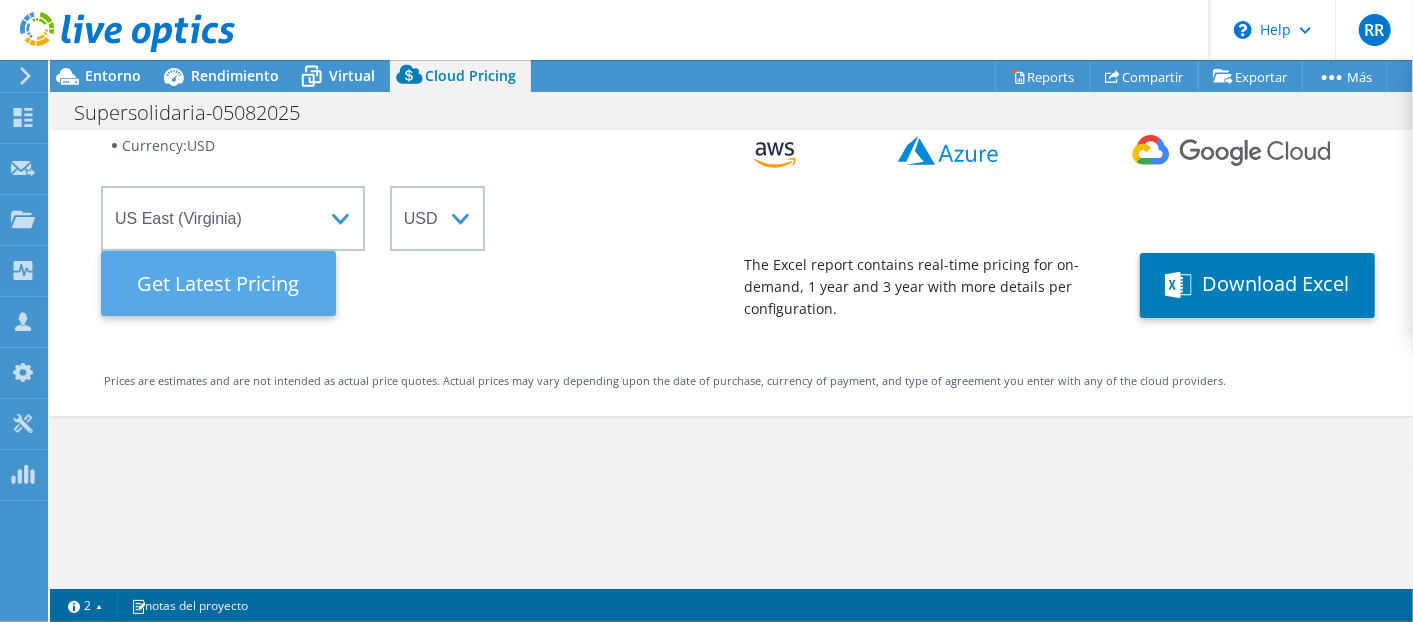 click on "Get Latest Pricing" at bounding box center (218, 283) 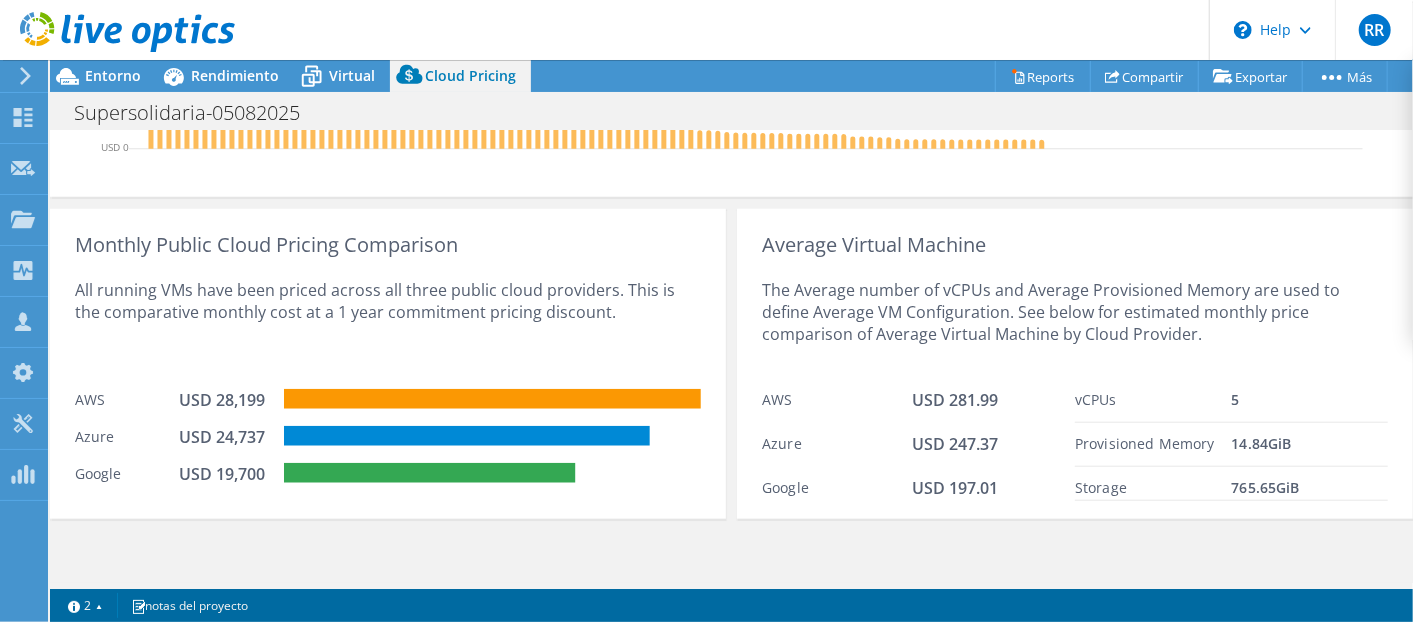scroll, scrollTop: 1227, scrollLeft: 0, axis: vertical 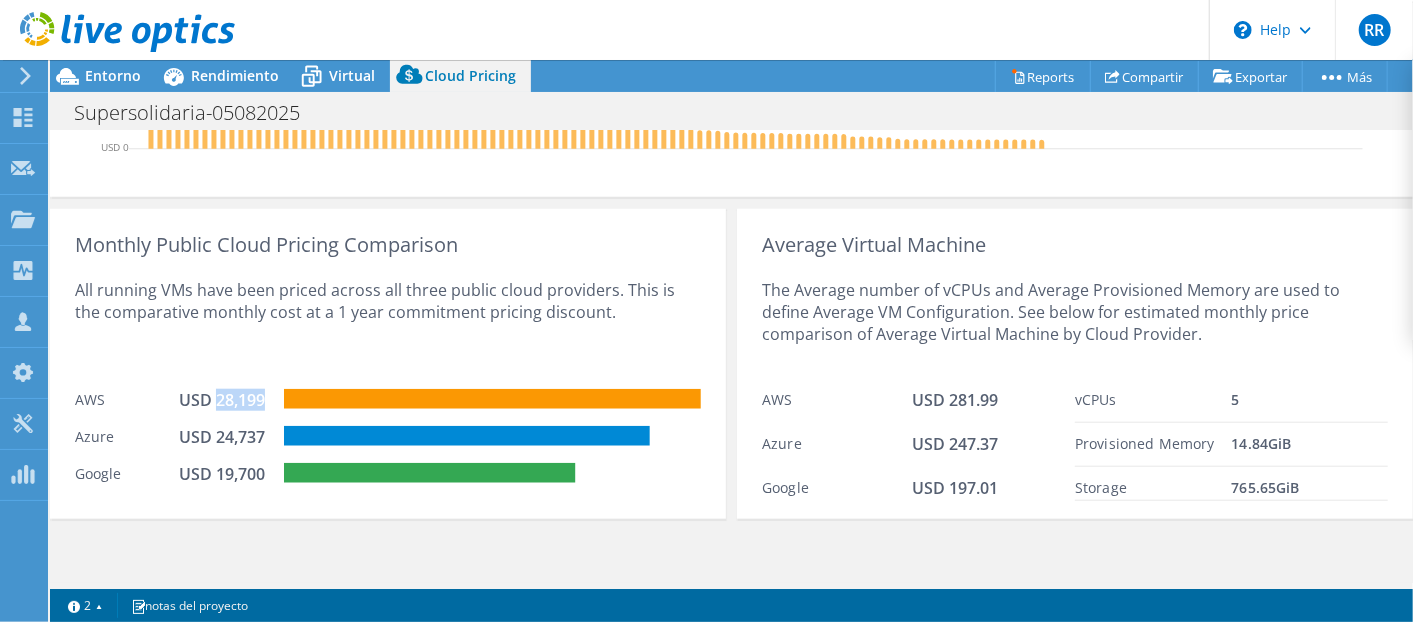 drag, startPoint x: 216, startPoint y: 398, endPoint x: 265, endPoint y: 399, distance: 49.010204 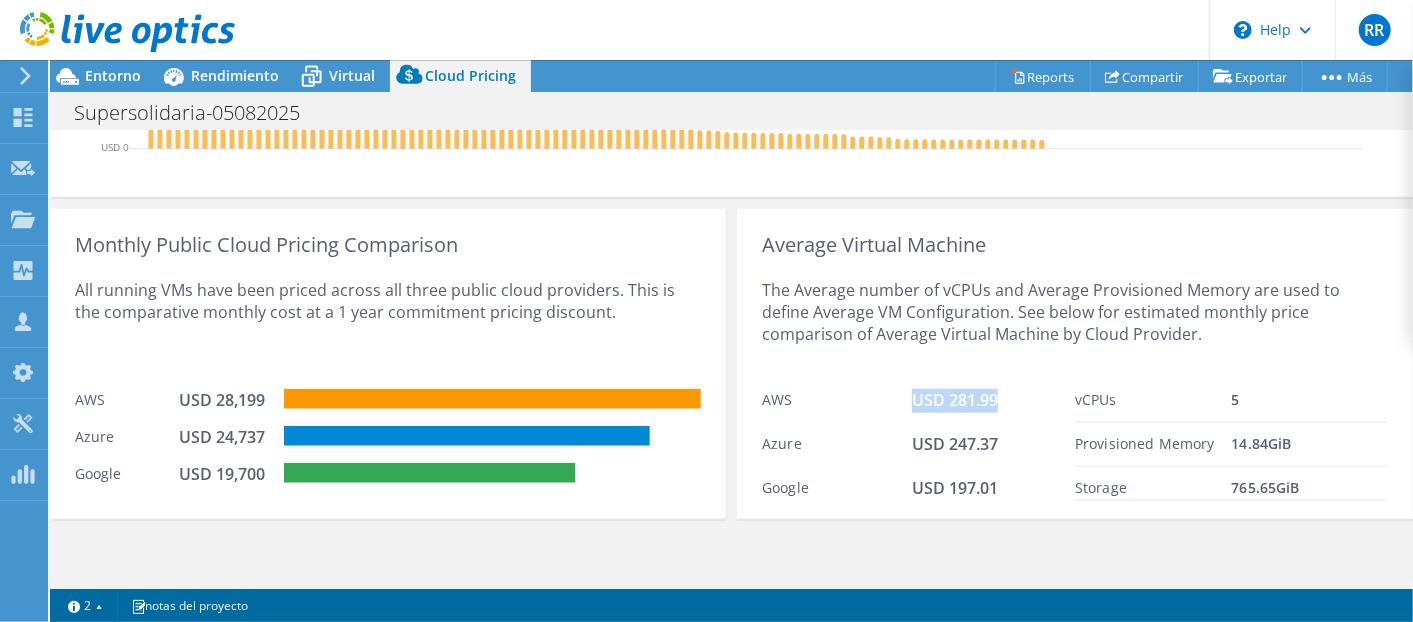 drag, startPoint x: 902, startPoint y: 397, endPoint x: 991, endPoint y: 400, distance: 89.050545 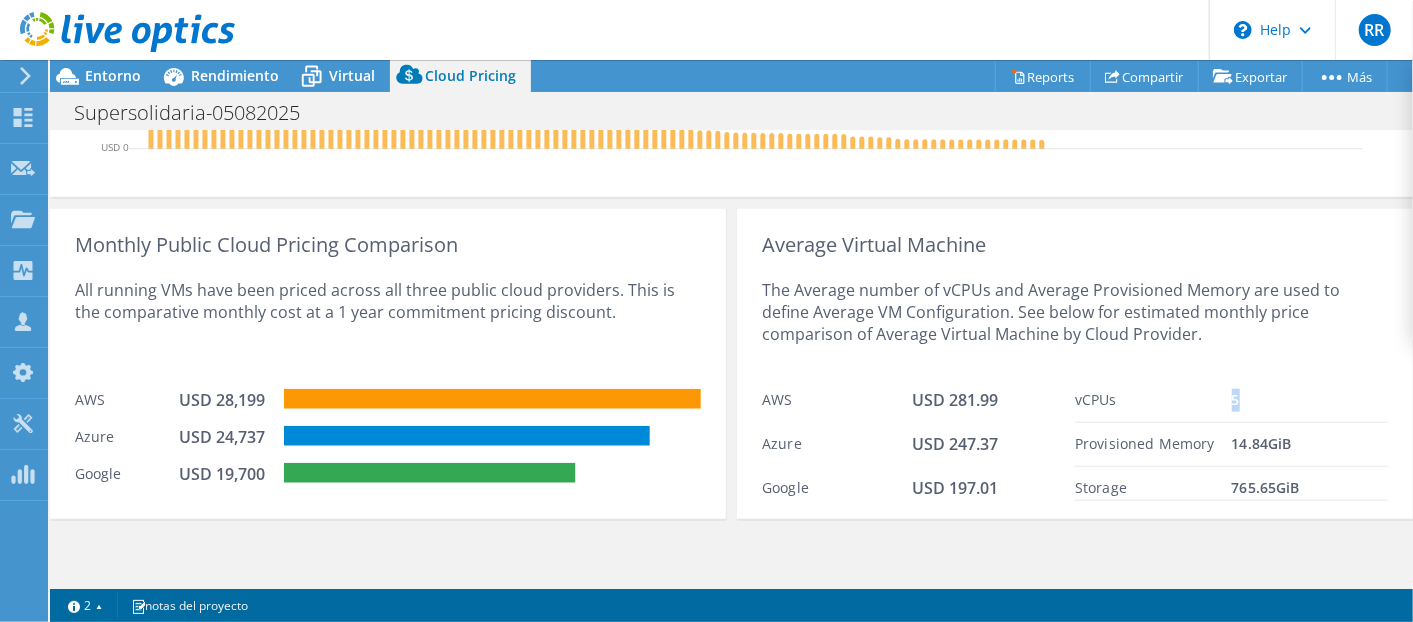drag, startPoint x: 1214, startPoint y: 394, endPoint x: 1231, endPoint y: 396, distance: 17.117243 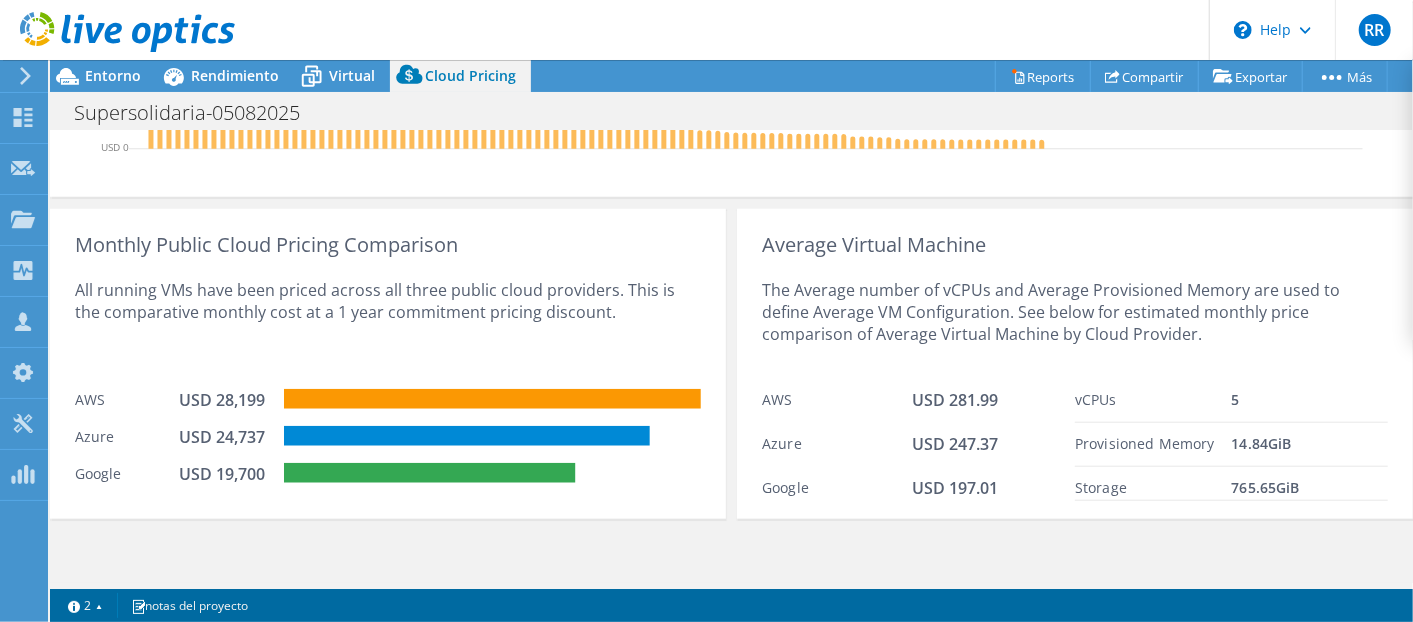 drag, startPoint x: 1225, startPoint y: 402, endPoint x: 1031, endPoint y: 414, distance: 194.37077 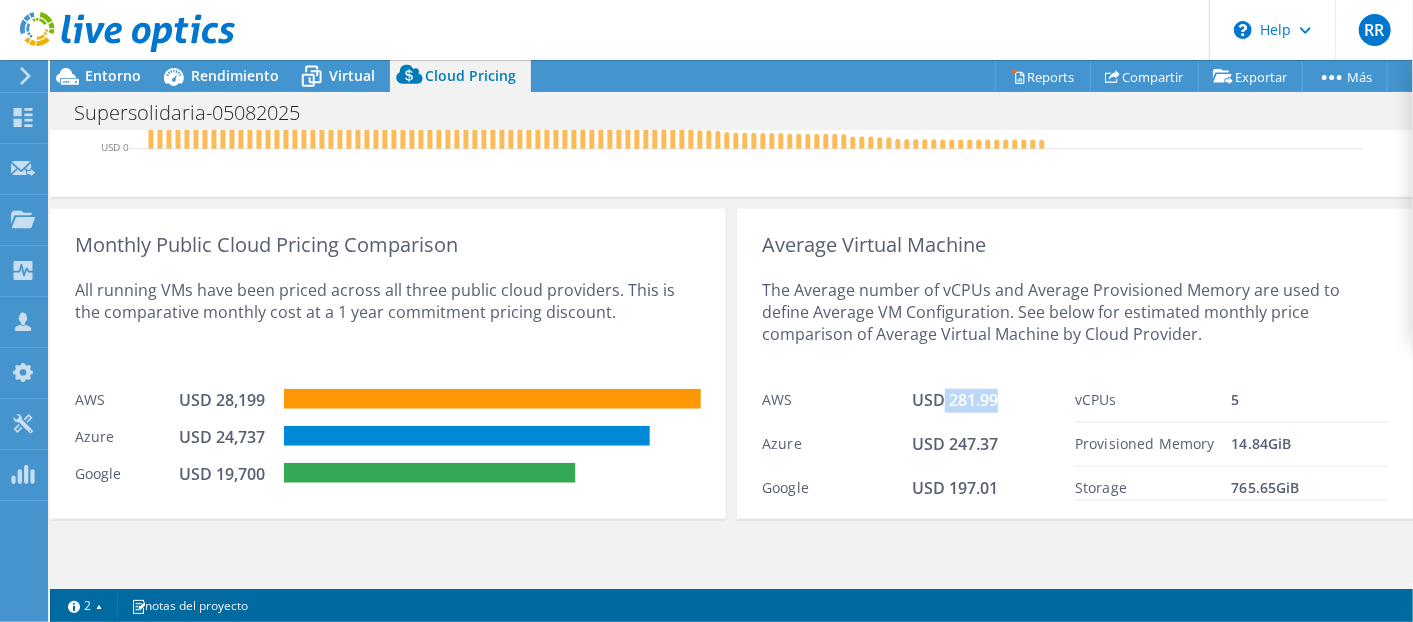 drag, startPoint x: 938, startPoint y: 397, endPoint x: 987, endPoint y: 396, distance: 49.010204 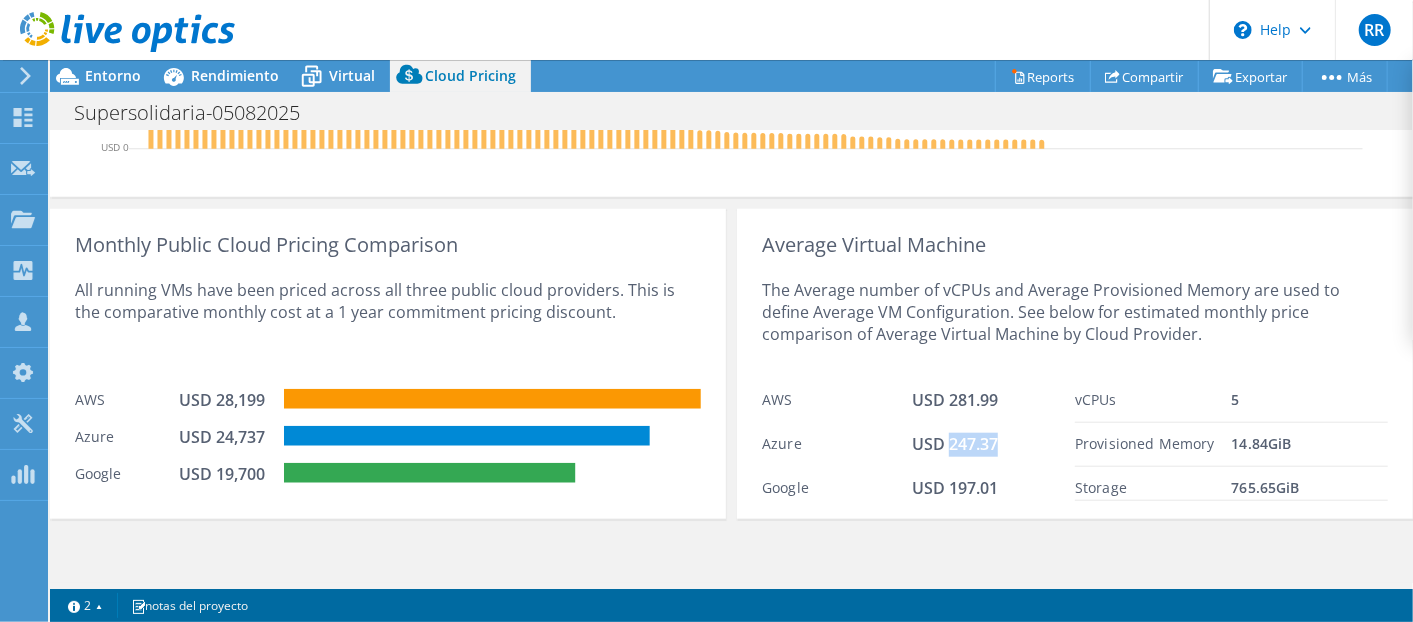 drag, startPoint x: 941, startPoint y: 440, endPoint x: 989, endPoint y: 440, distance: 48 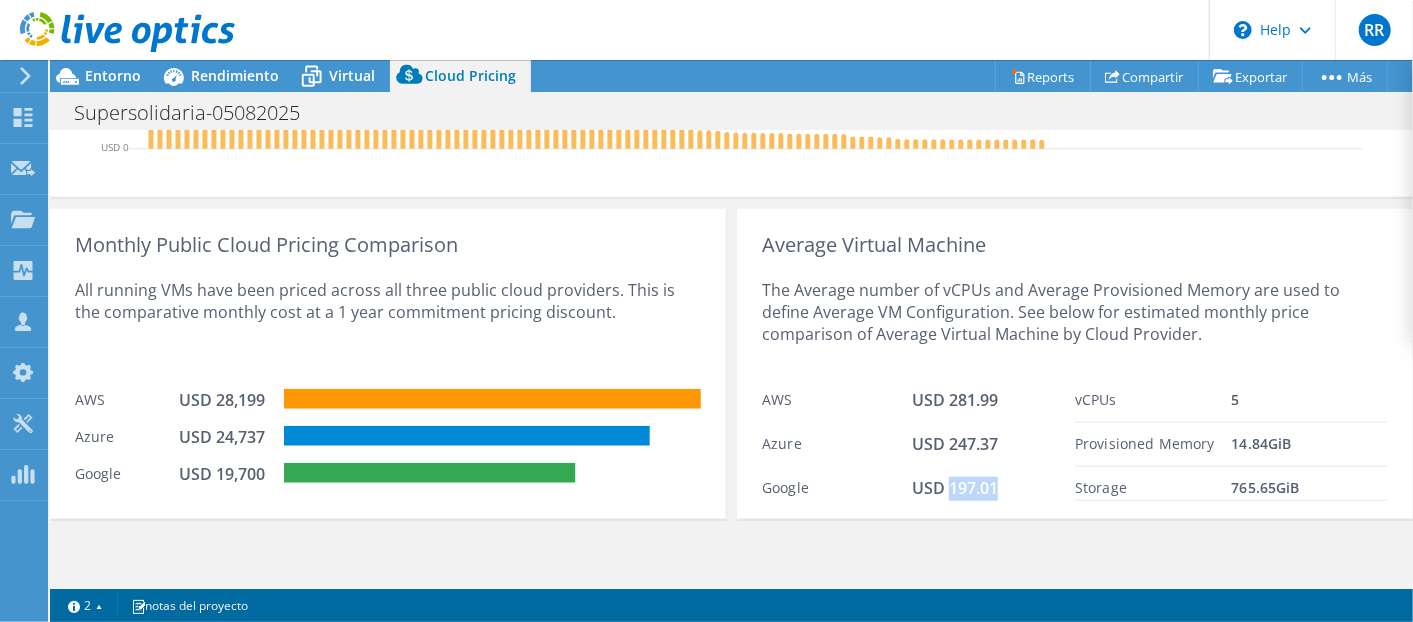 drag, startPoint x: 989, startPoint y: 440, endPoint x: 986, endPoint y: 486, distance: 46.09772 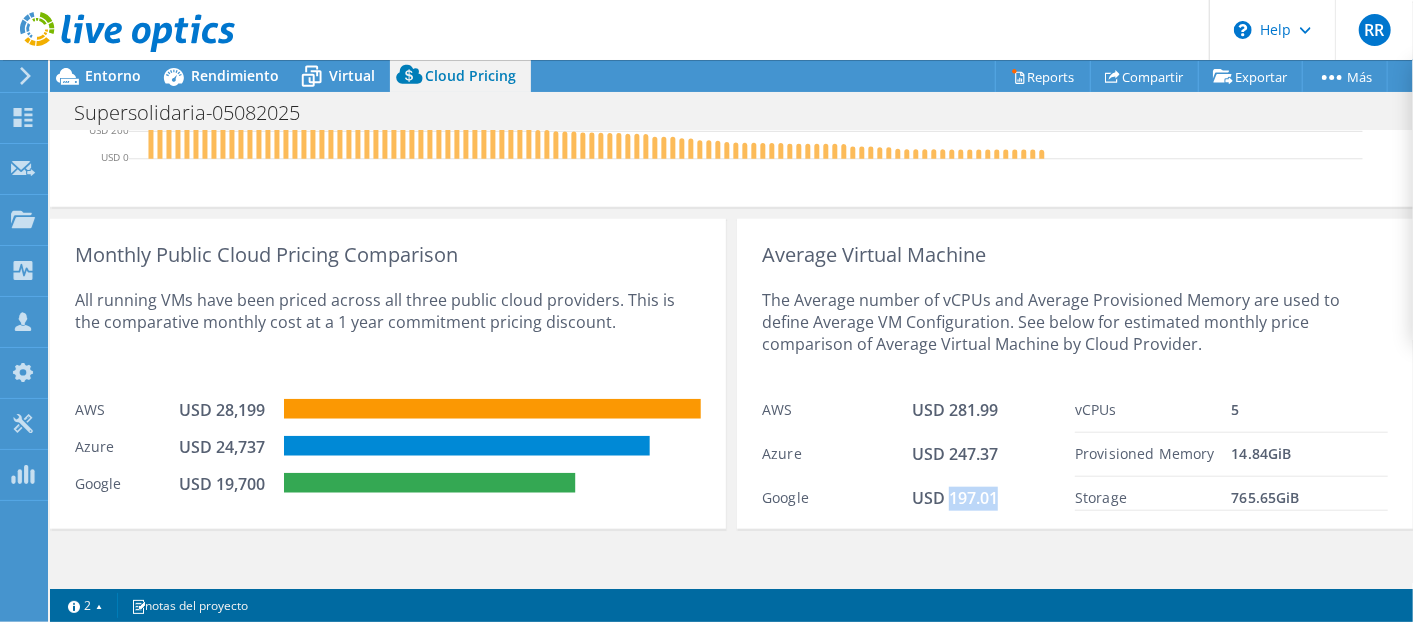 scroll, scrollTop: 894, scrollLeft: 0, axis: vertical 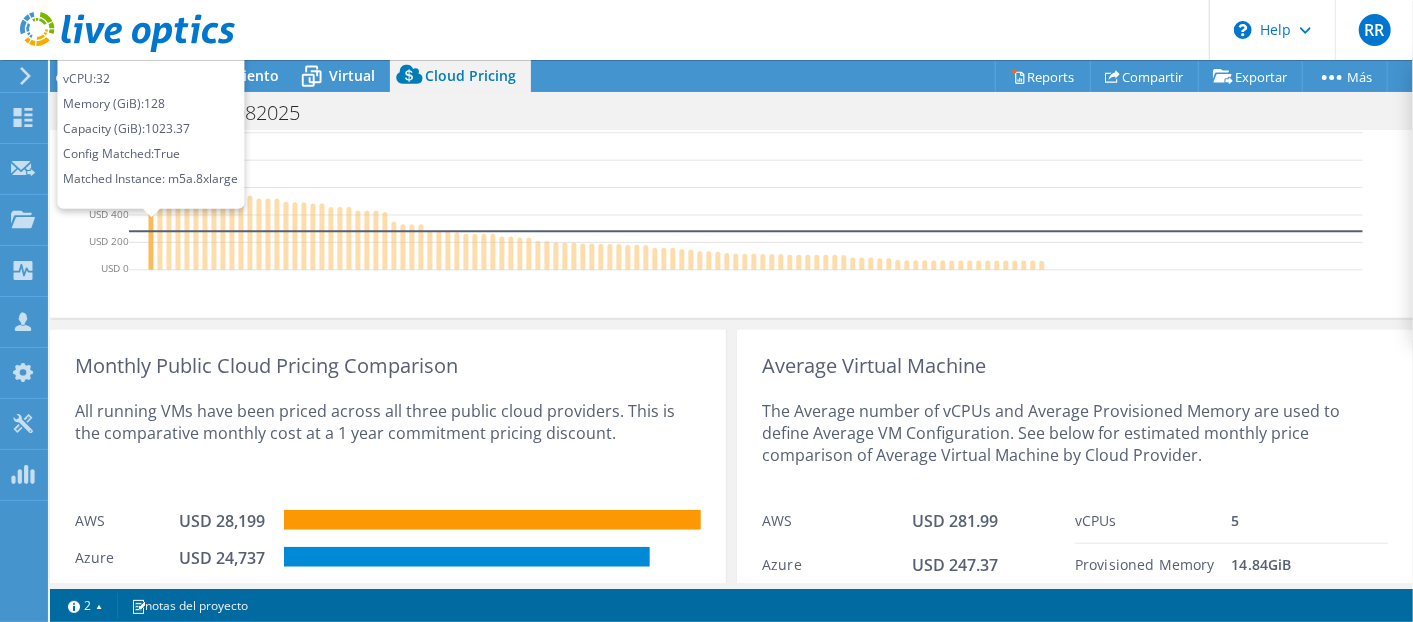click 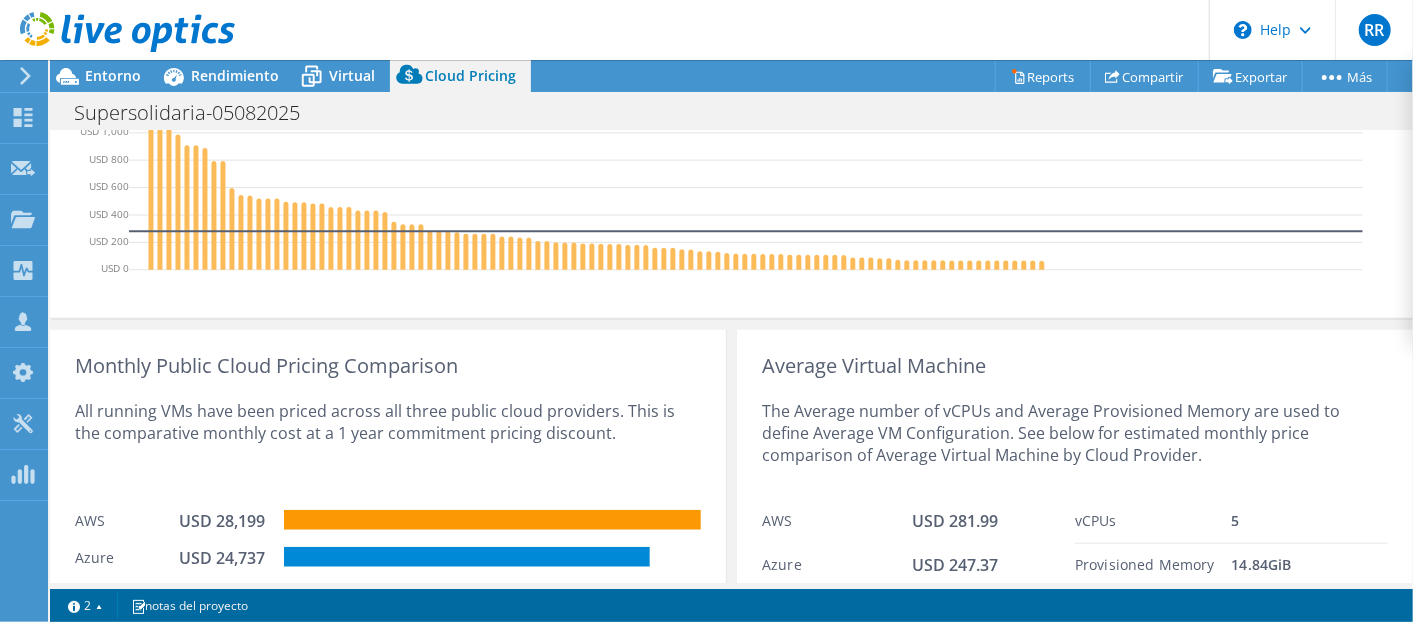 click 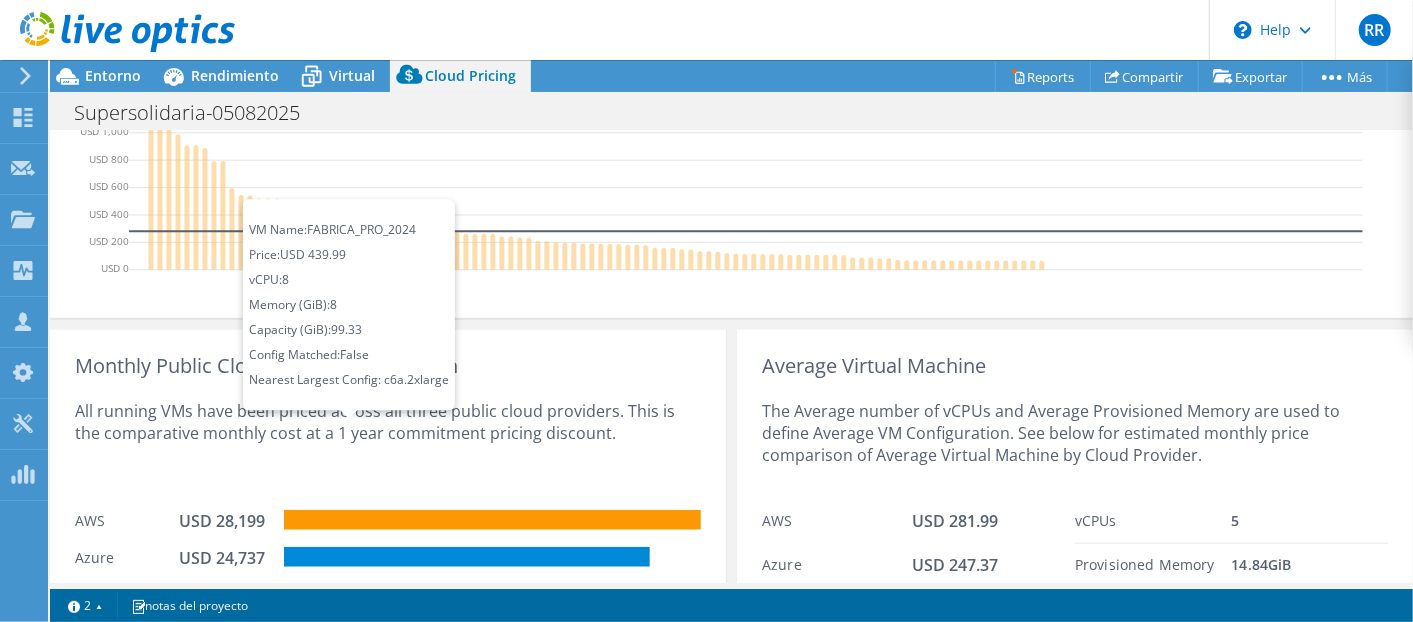 click 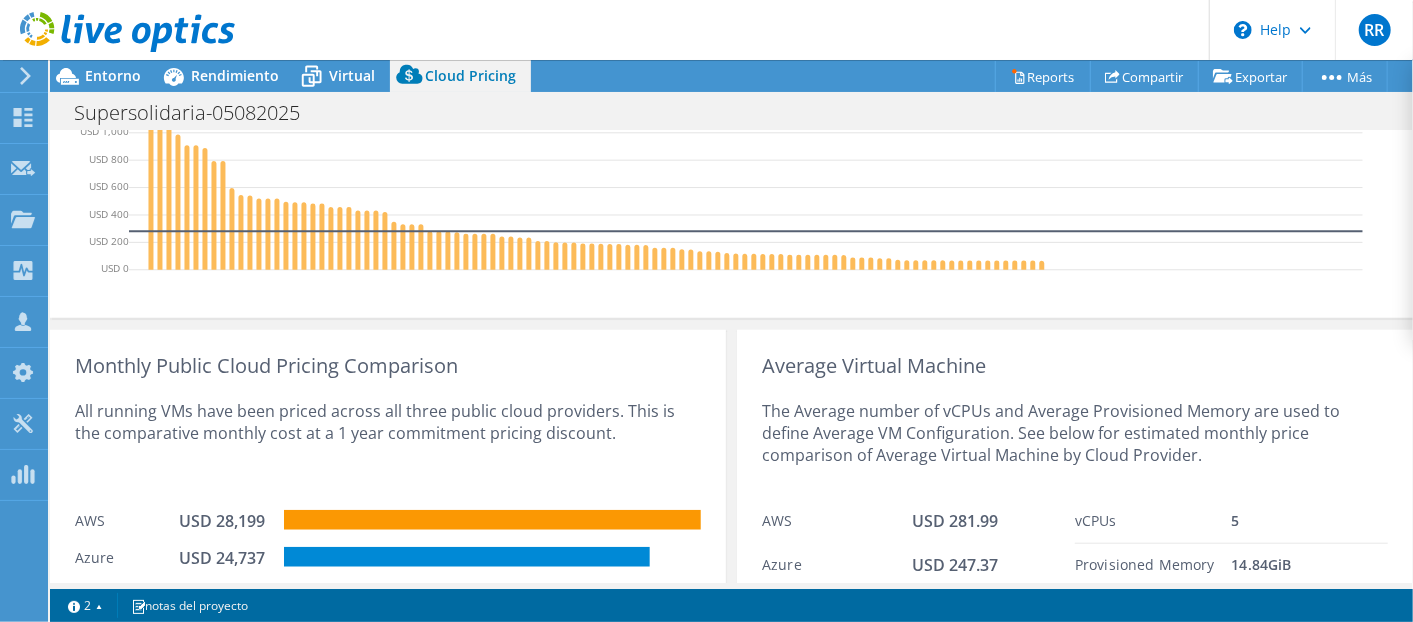 click 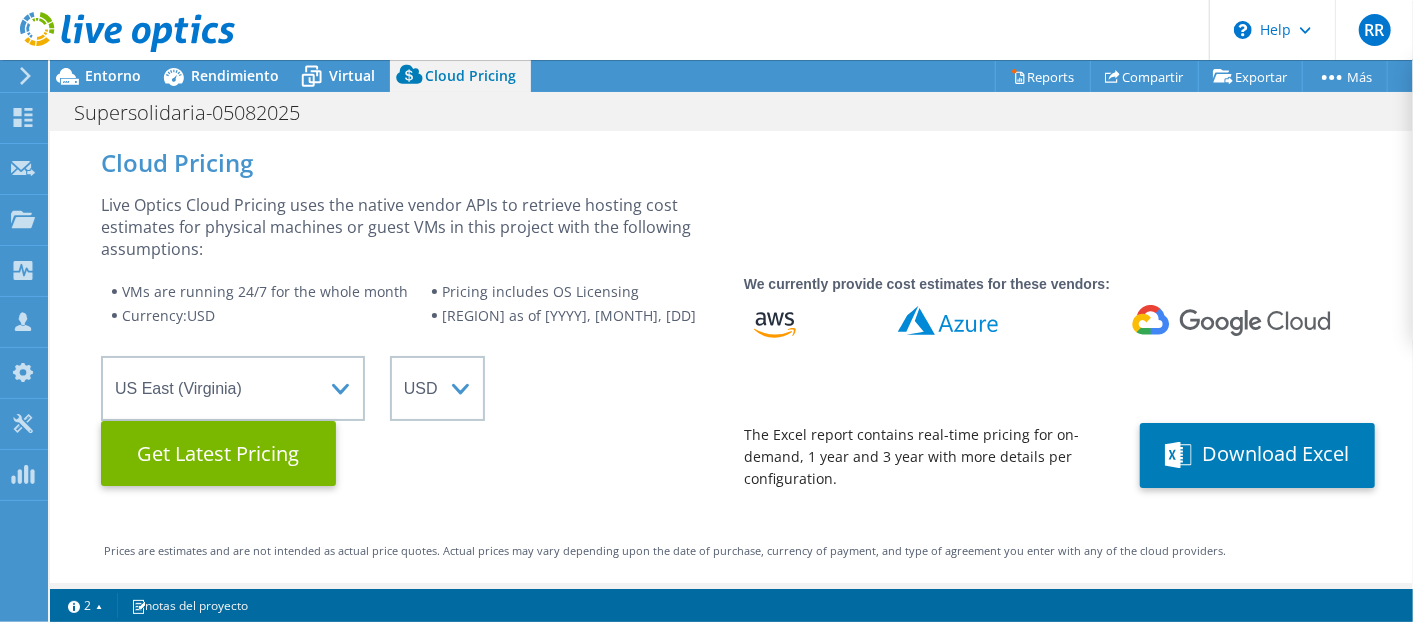 scroll, scrollTop: 0, scrollLeft: 0, axis: both 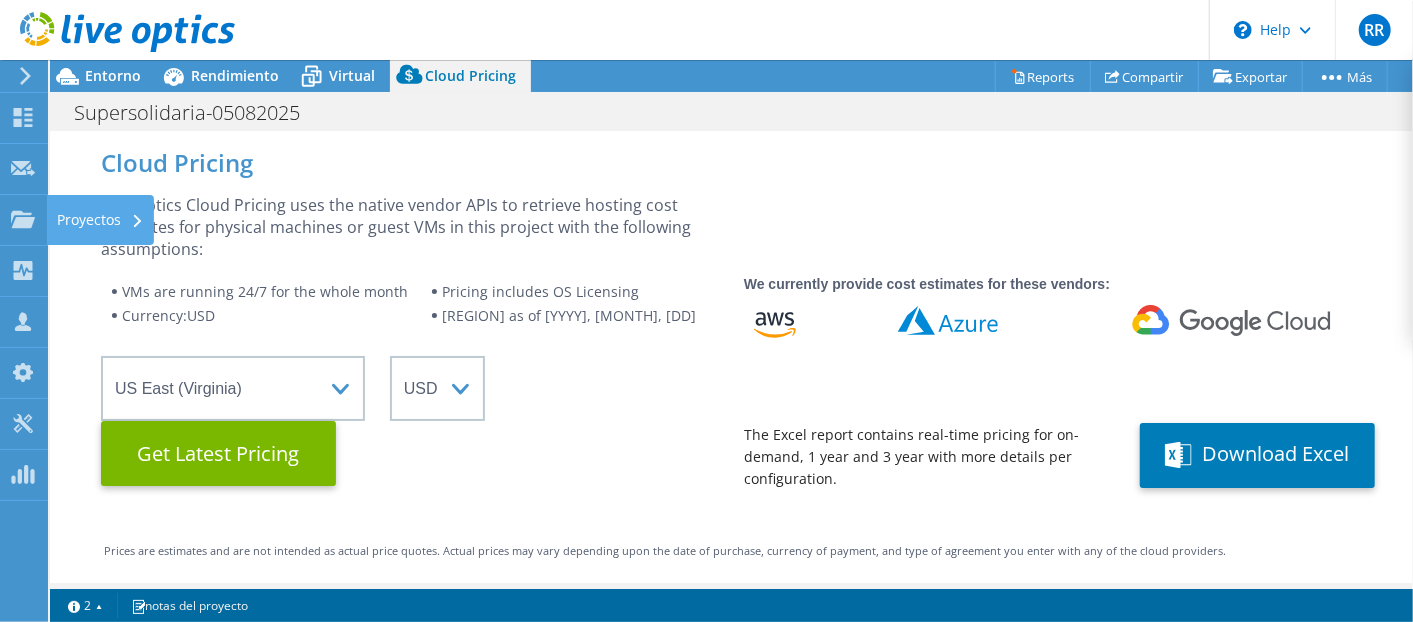 drag, startPoint x: 25, startPoint y: 207, endPoint x: 56, endPoint y: 207, distance: 31 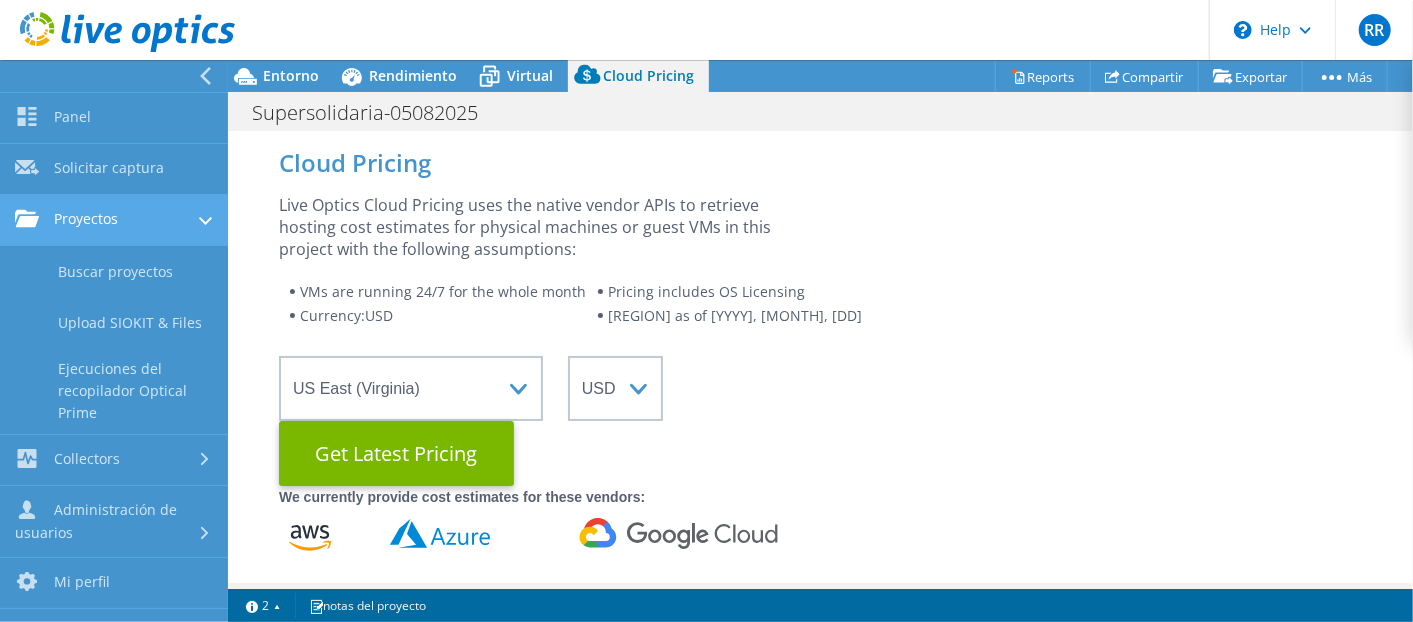 click on "Proyectos" at bounding box center (114, 220) 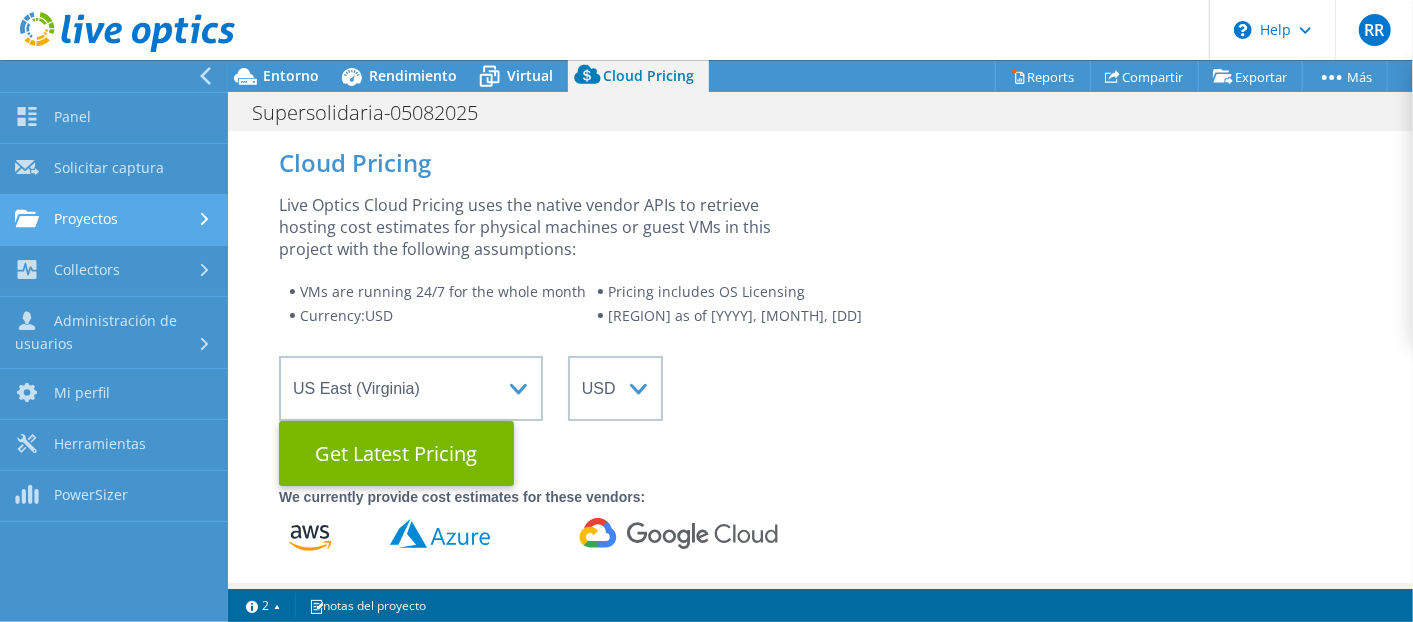 click on "Proyectos" at bounding box center (114, 220) 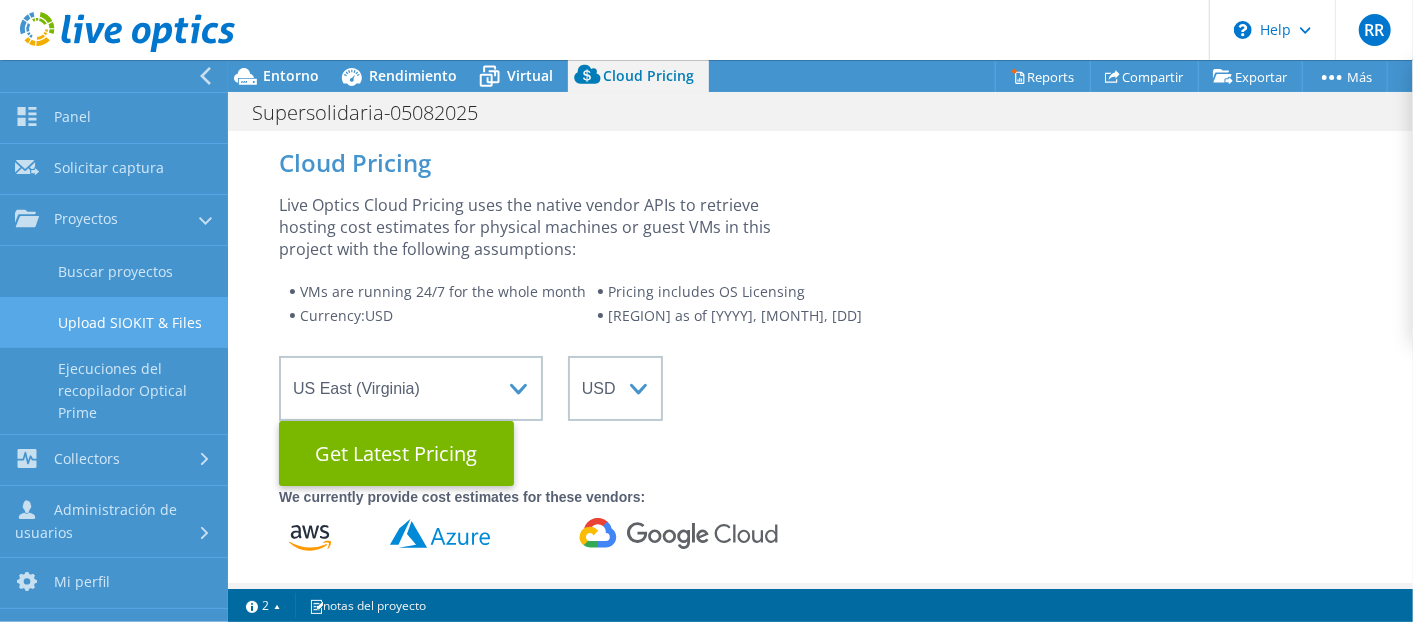 click on "Upload SIOKIT & Files" at bounding box center (114, 322) 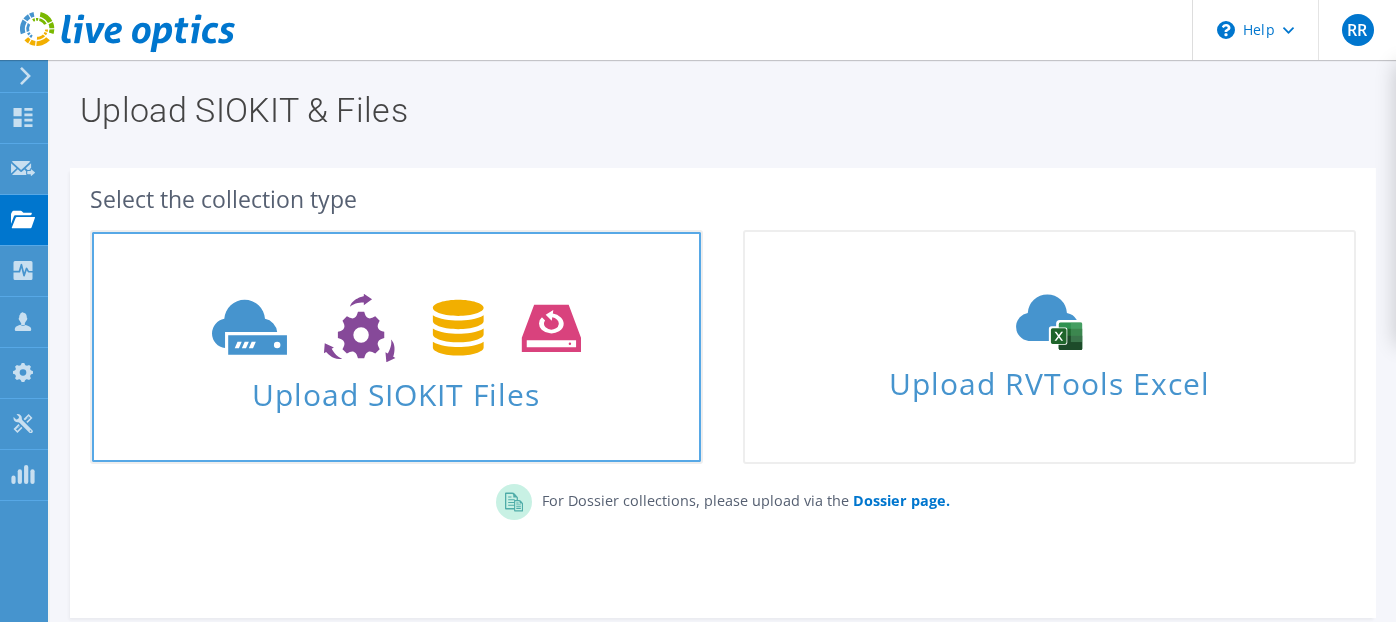 scroll, scrollTop: 0, scrollLeft: 0, axis: both 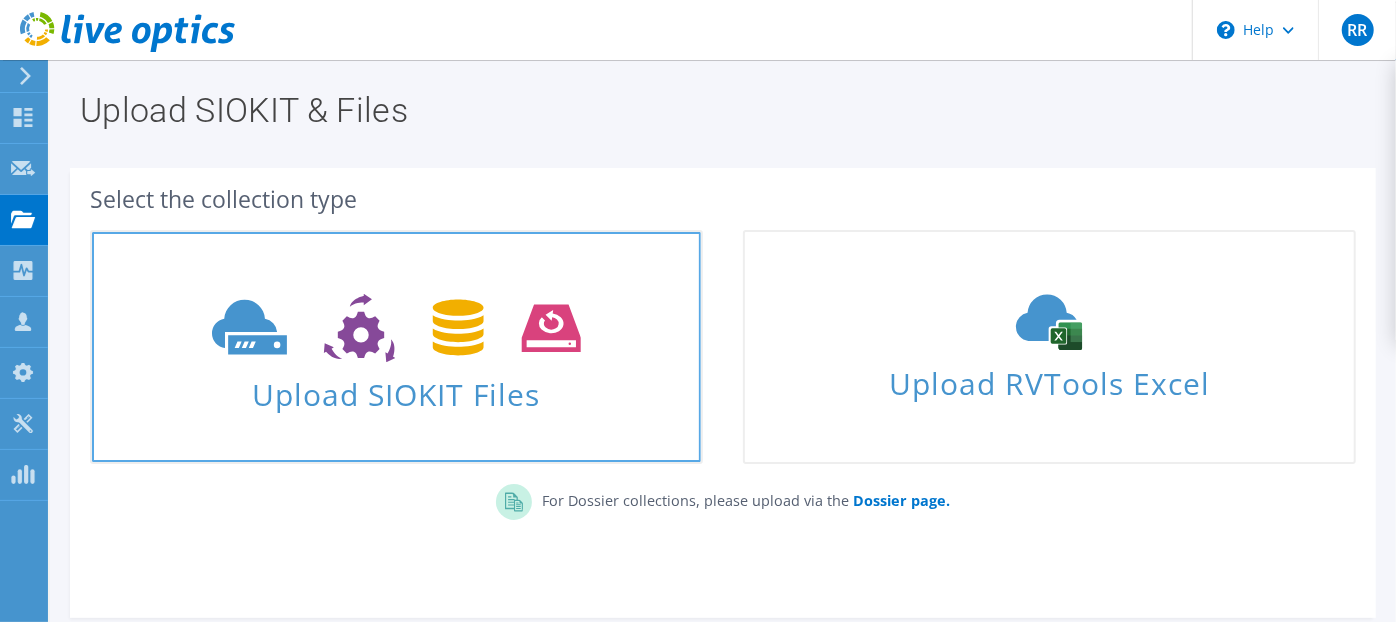 click on "Upload SIOKIT Files" at bounding box center (396, 388) 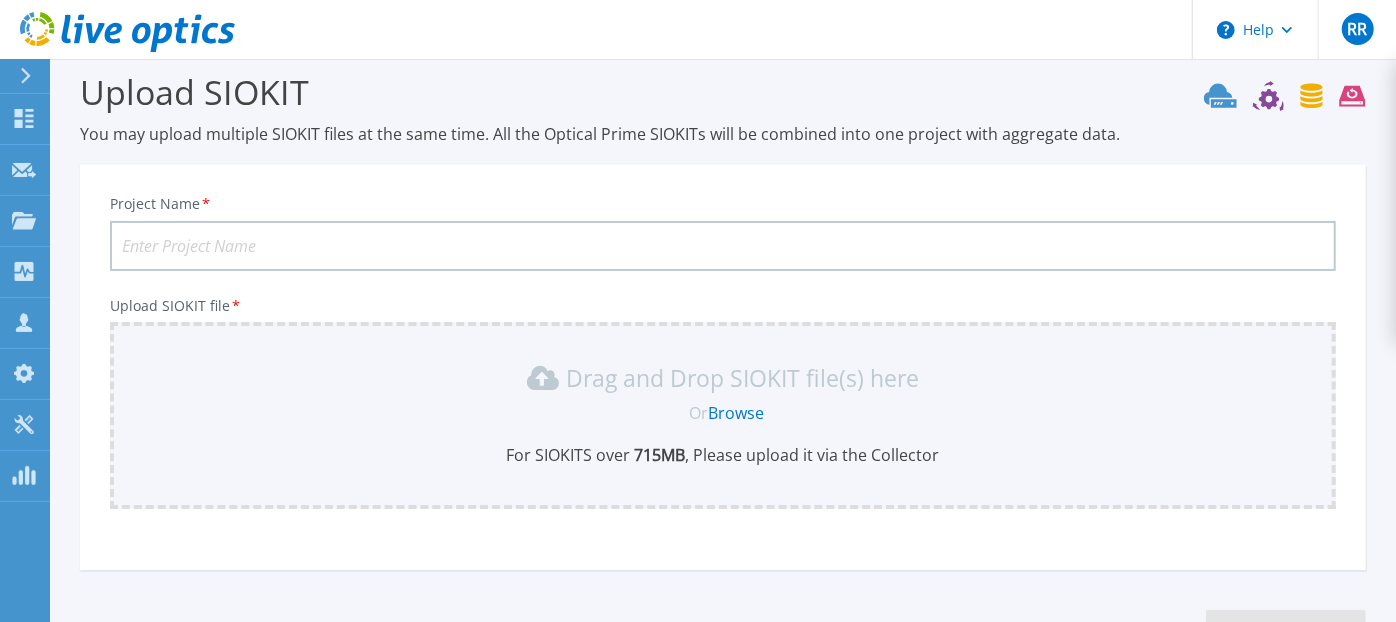 scroll, scrollTop: 0, scrollLeft: 0, axis: both 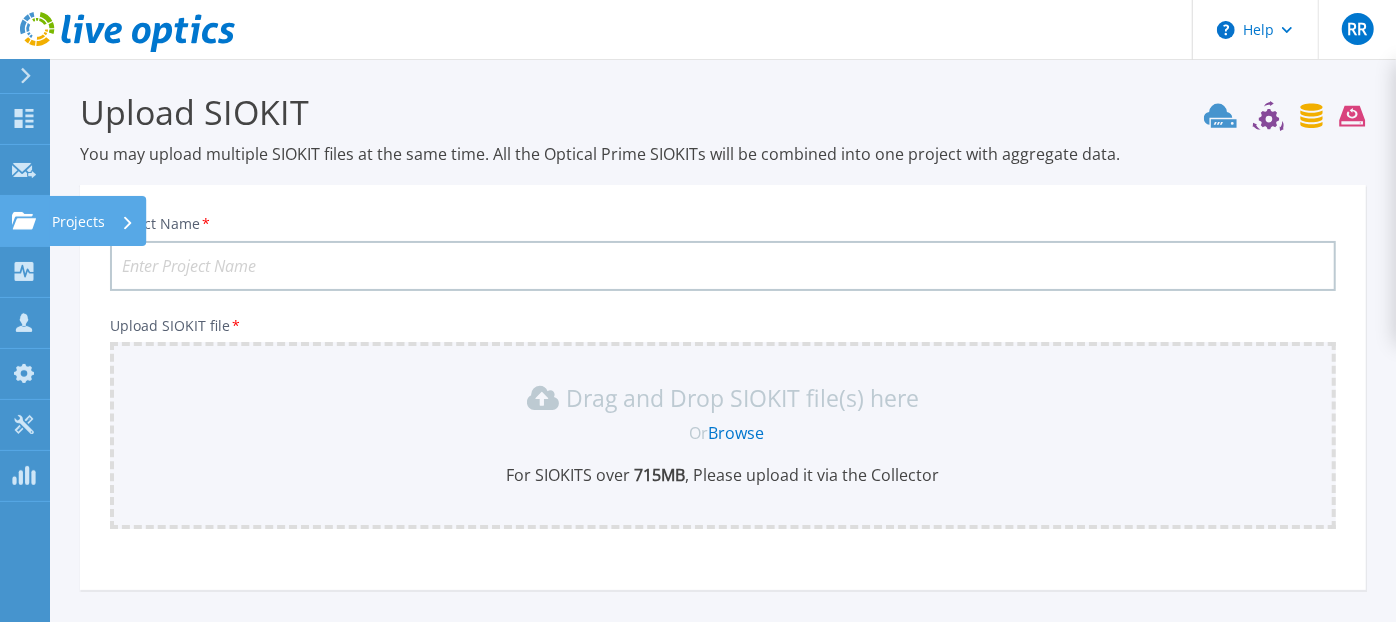 click 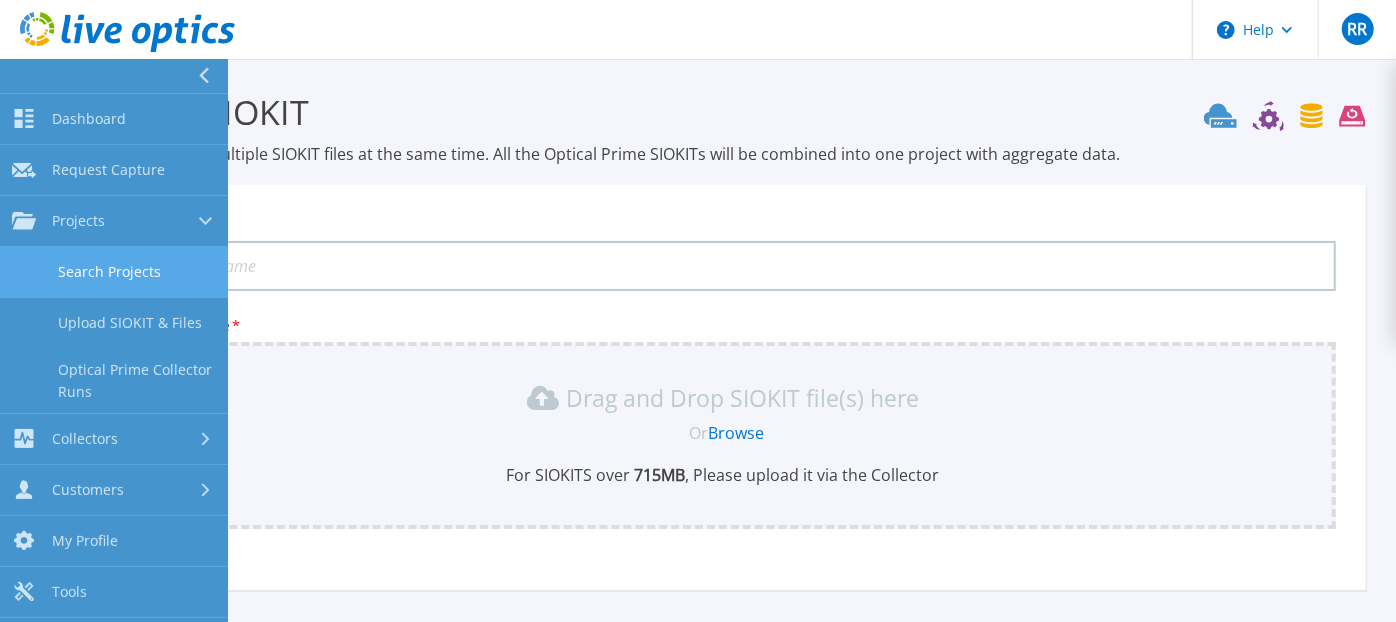 click on "Search Projects" at bounding box center [114, 272] 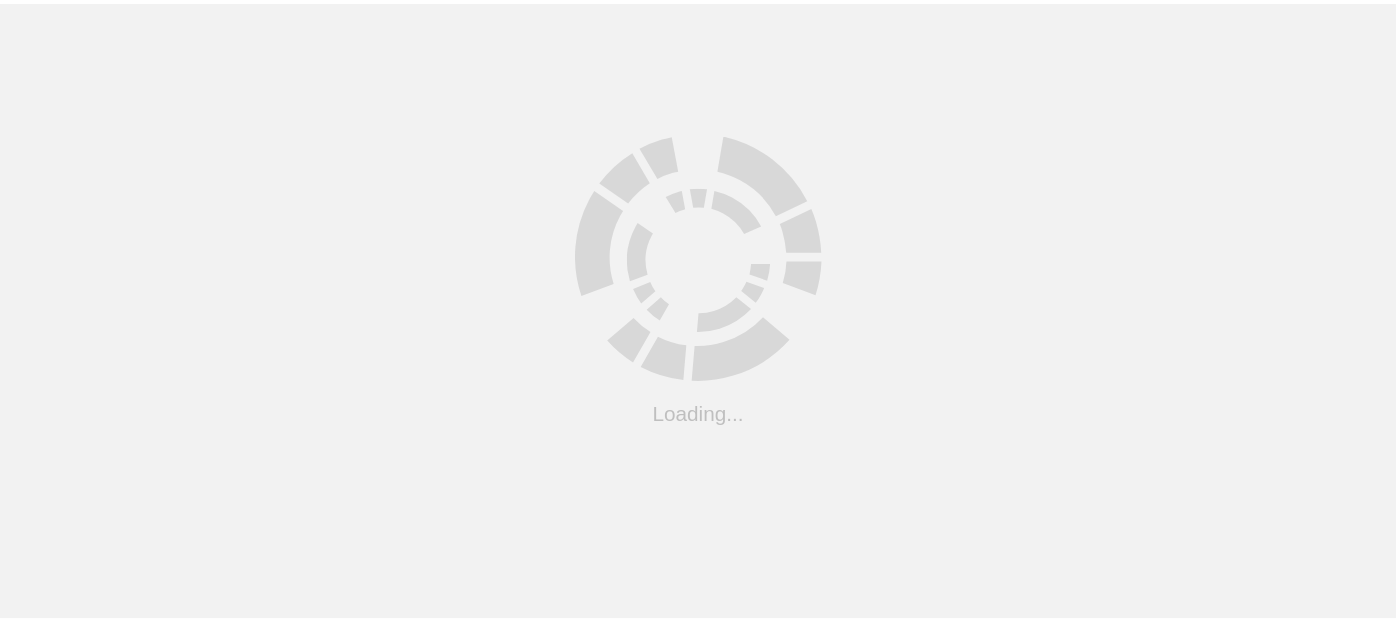 scroll, scrollTop: 0, scrollLeft: 0, axis: both 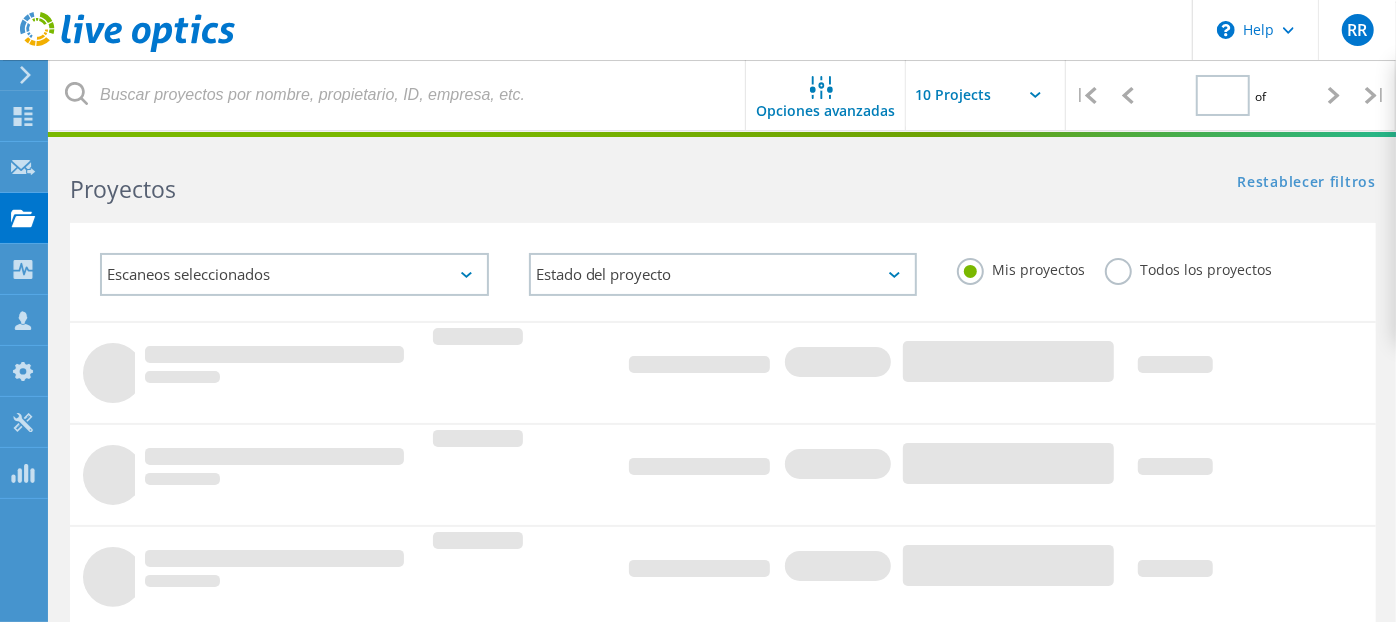 type on "1" 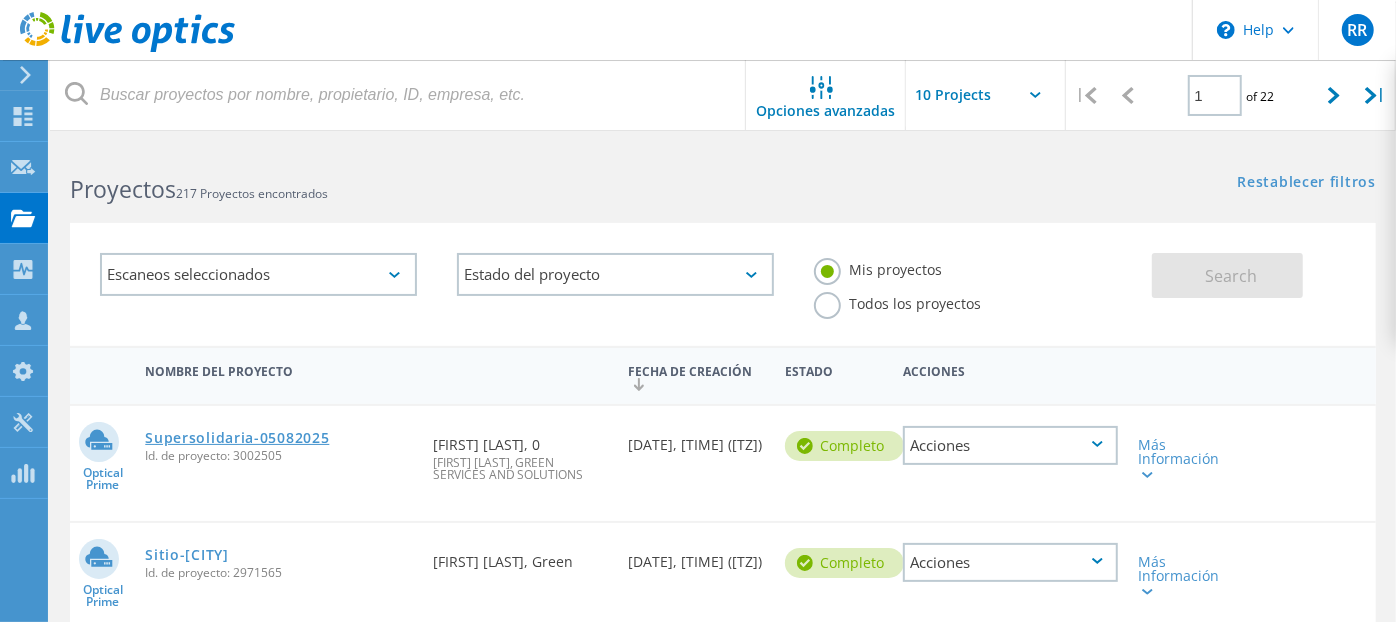 click on "Supersolidaria-05082025" 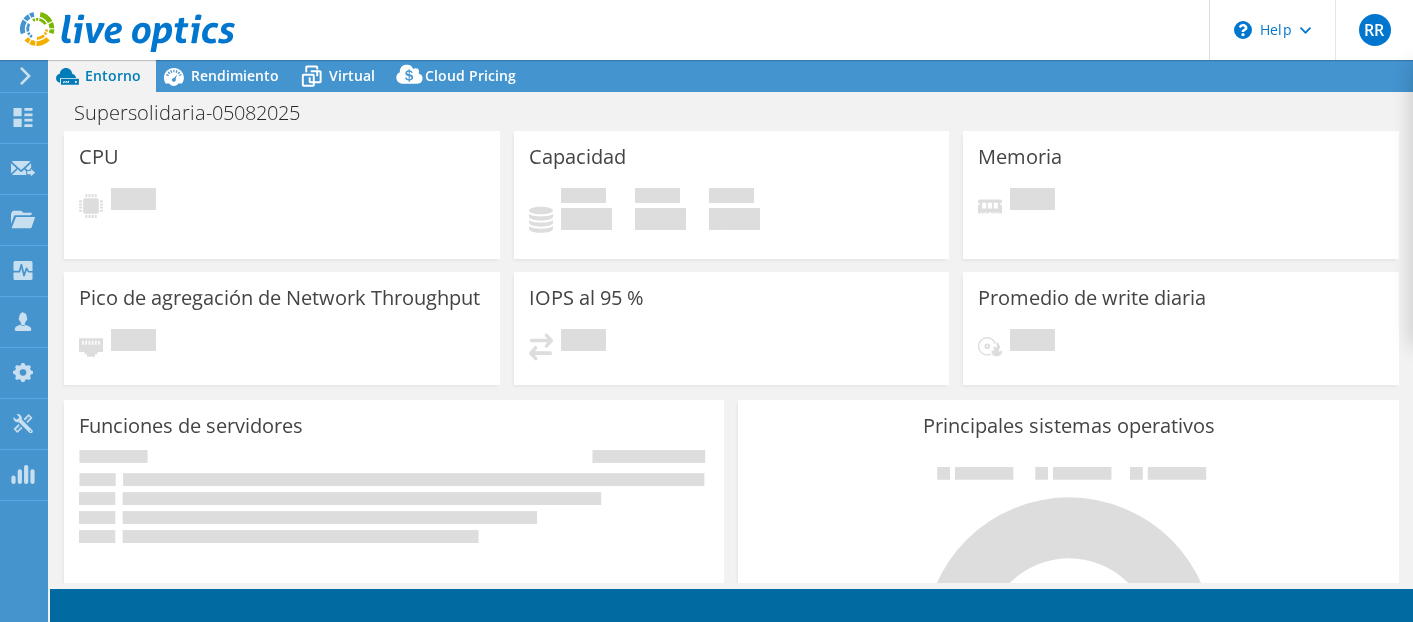 scroll, scrollTop: 0, scrollLeft: 0, axis: both 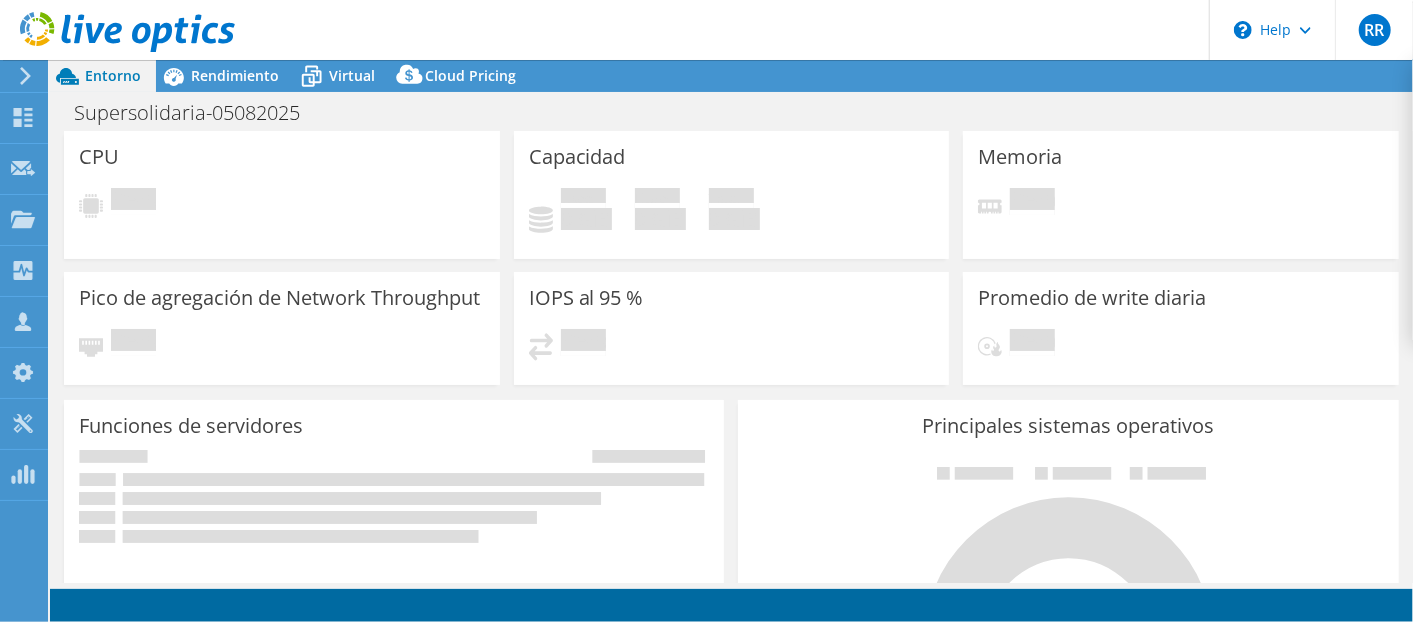 select on "USEast" 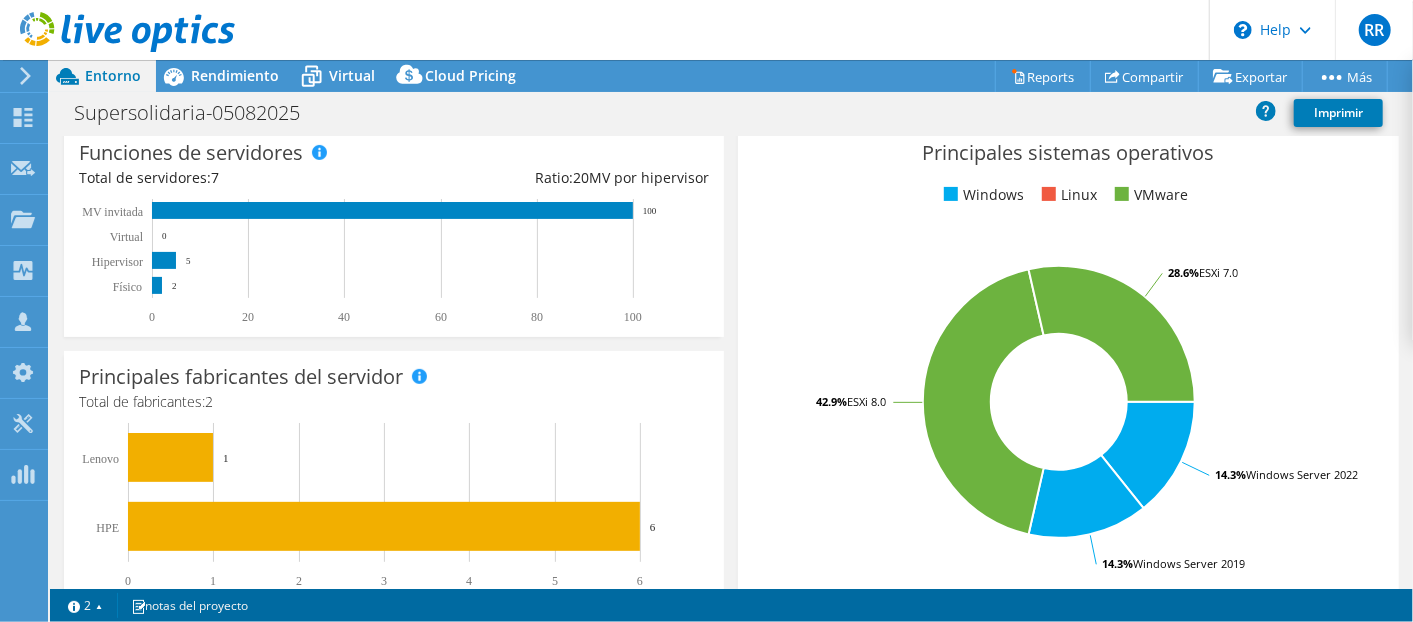 scroll, scrollTop: 0, scrollLeft: 0, axis: both 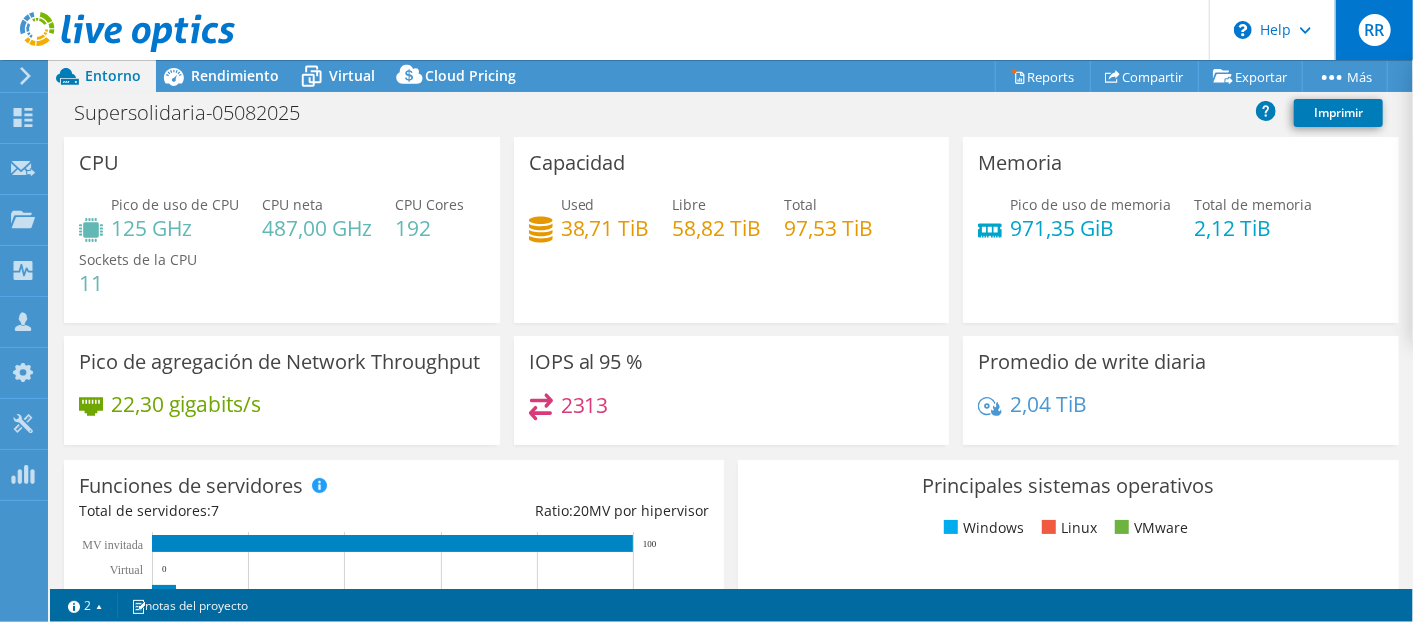 click on "RR" at bounding box center (1375, 30) 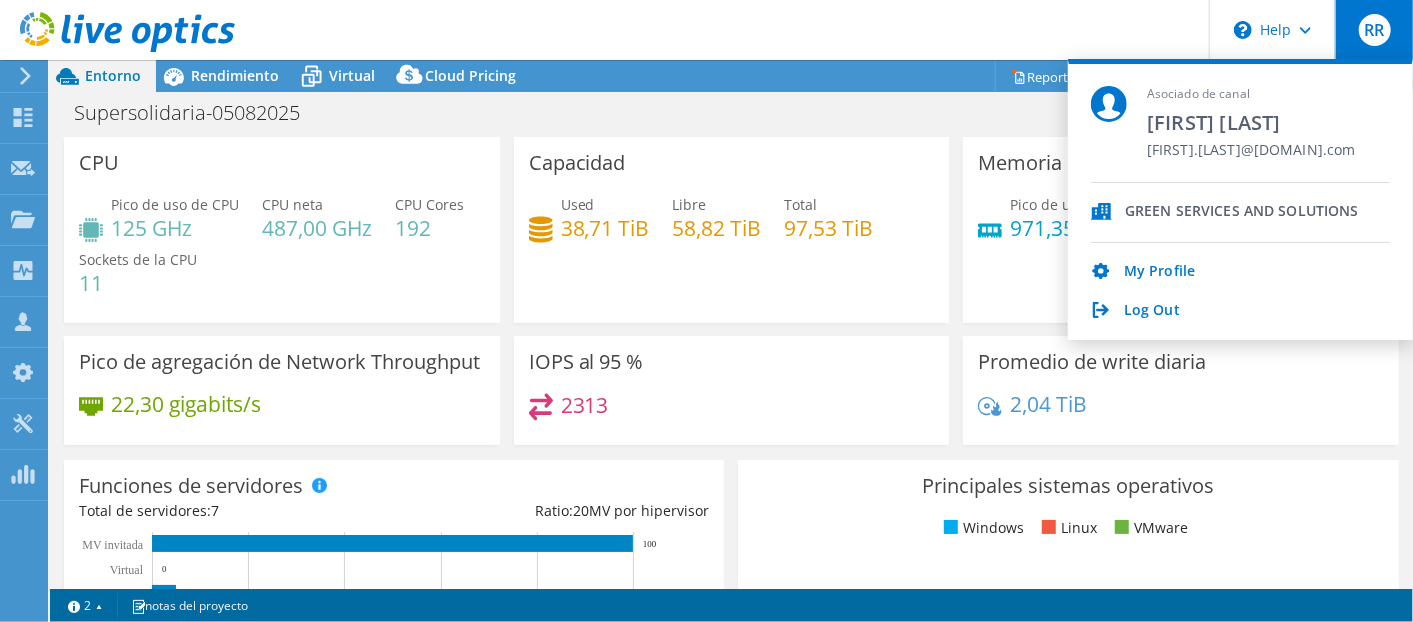 click on "RR
Asociado de canal
Ronald Rodriguez
ronald.rodriguez@greencss.com
GREEN SERVICES AND SOLUTIONS
My Profile
Log Out
\n
Help
Explore Helpful Articles
Contact Support" at bounding box center (706, 30) 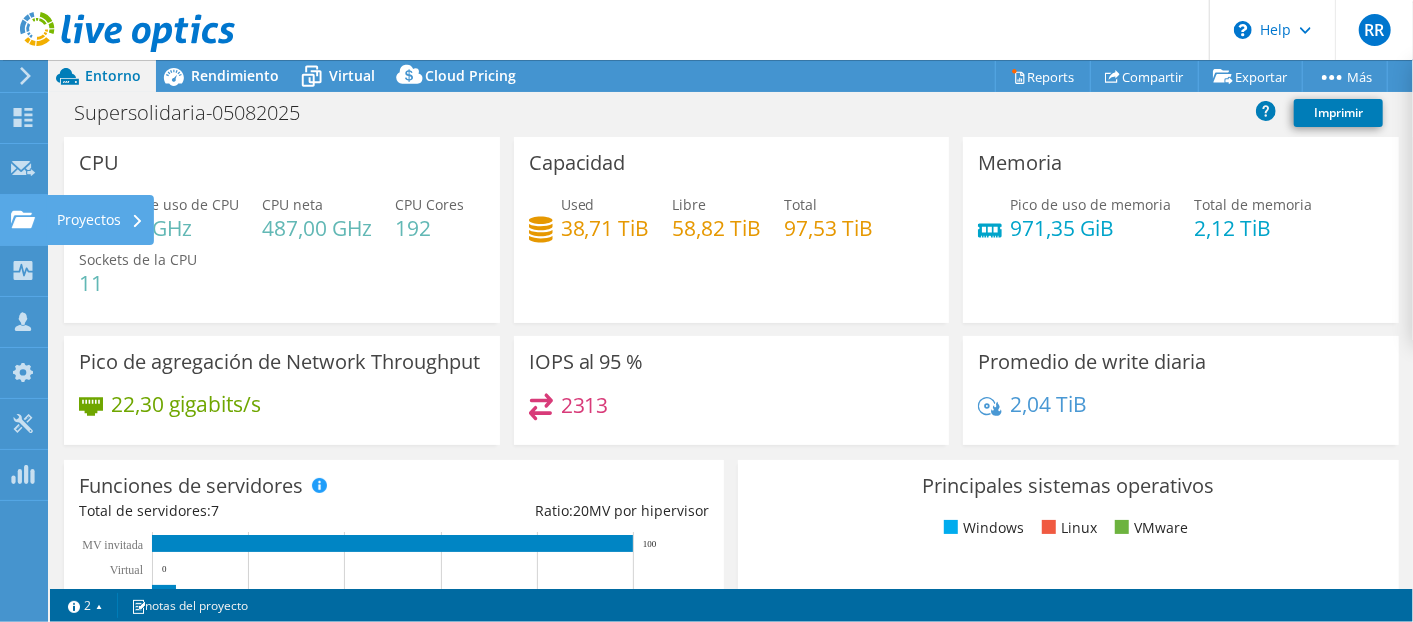 click 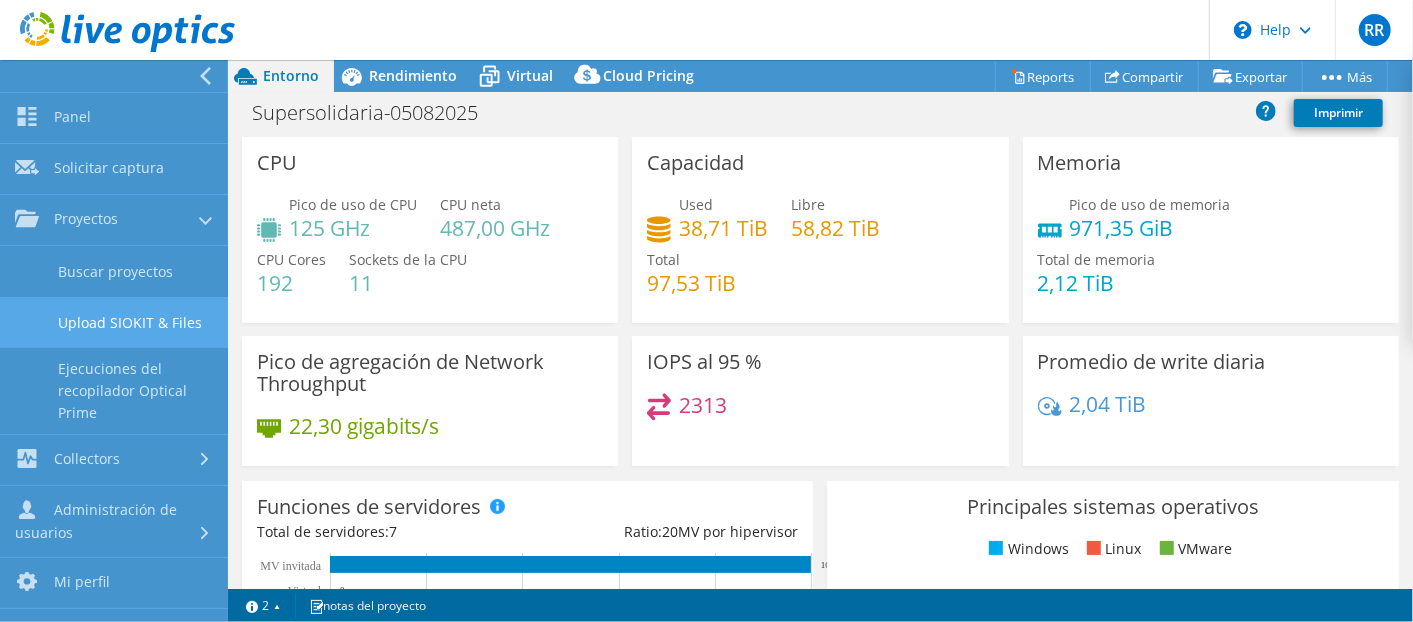 click on "Upload SIOKIT & Files" at bounding box center [114, 322] 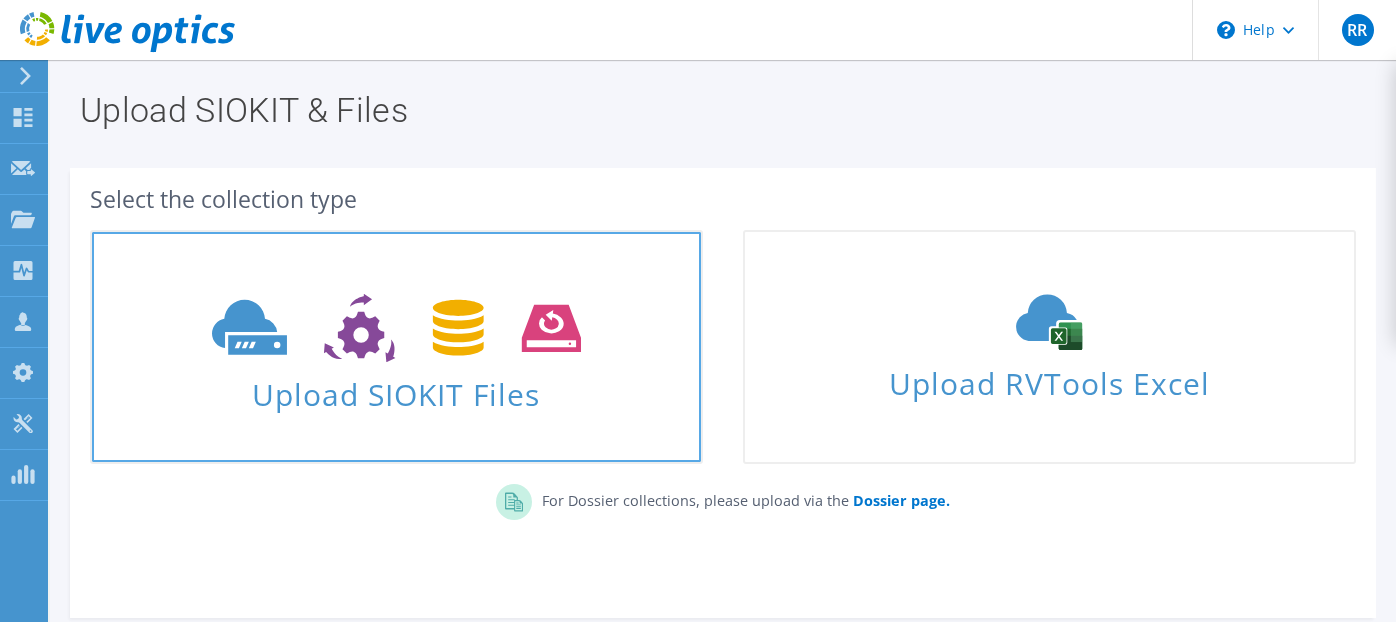 scroll, scrollTop: 0, scrollLeft: 0, axis: both 